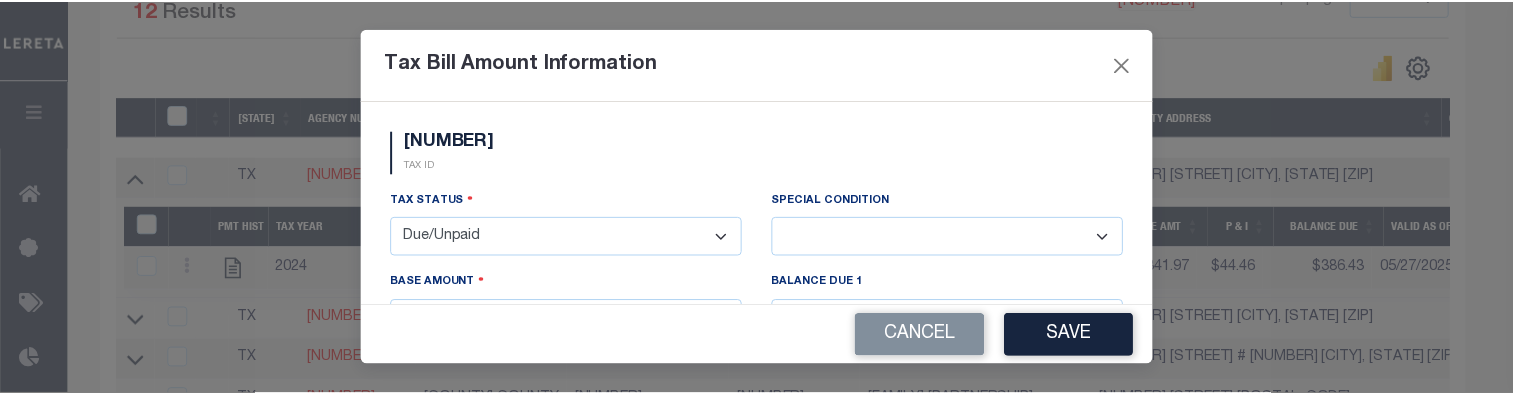 scroll, scrollTop: 500, scrollLeft: 0, axis: vertical 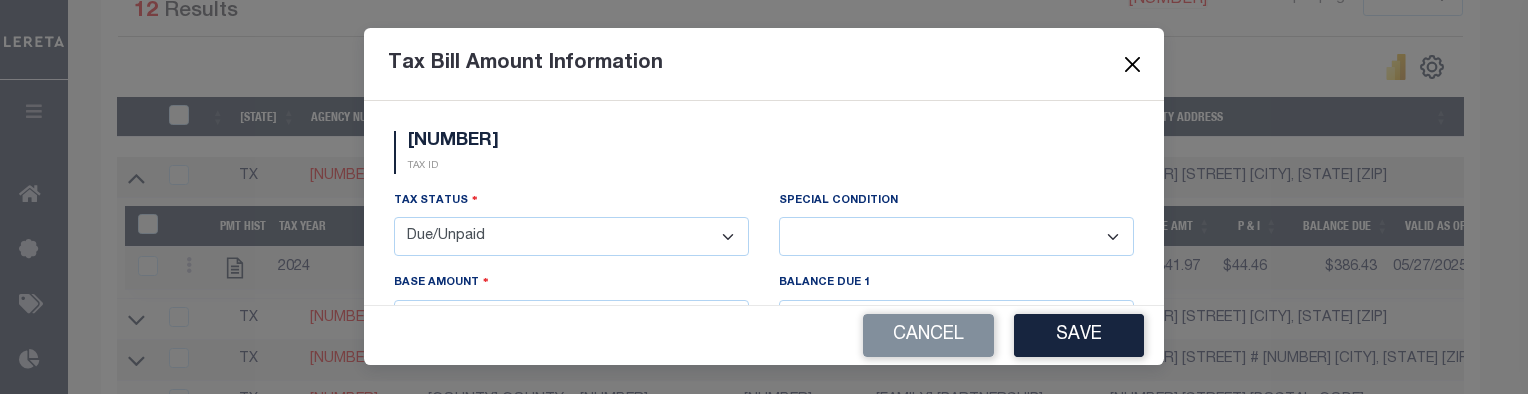 click at bounding box center (1133, 64) 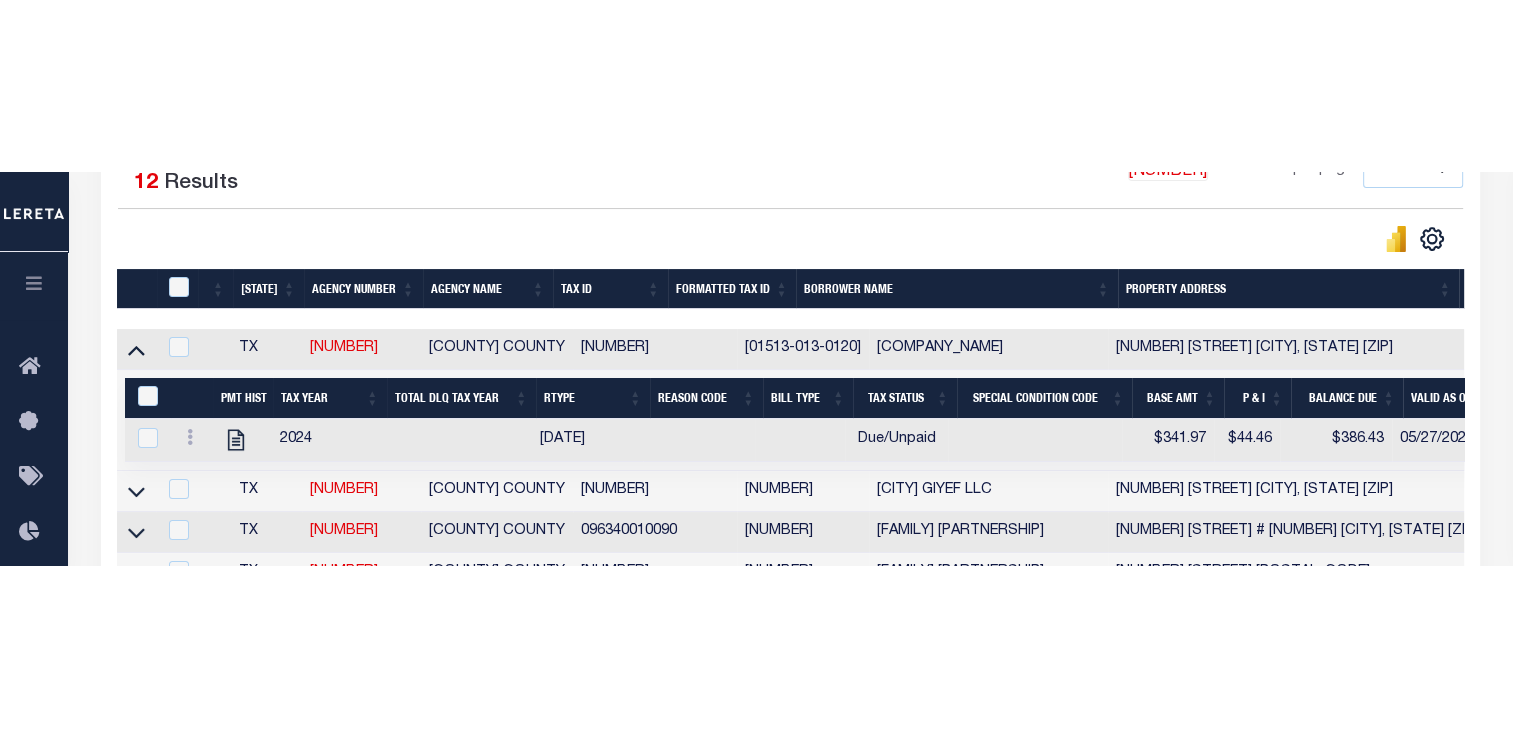 scroll, scrollTop: 0, scrollLeft: 0, axis: both 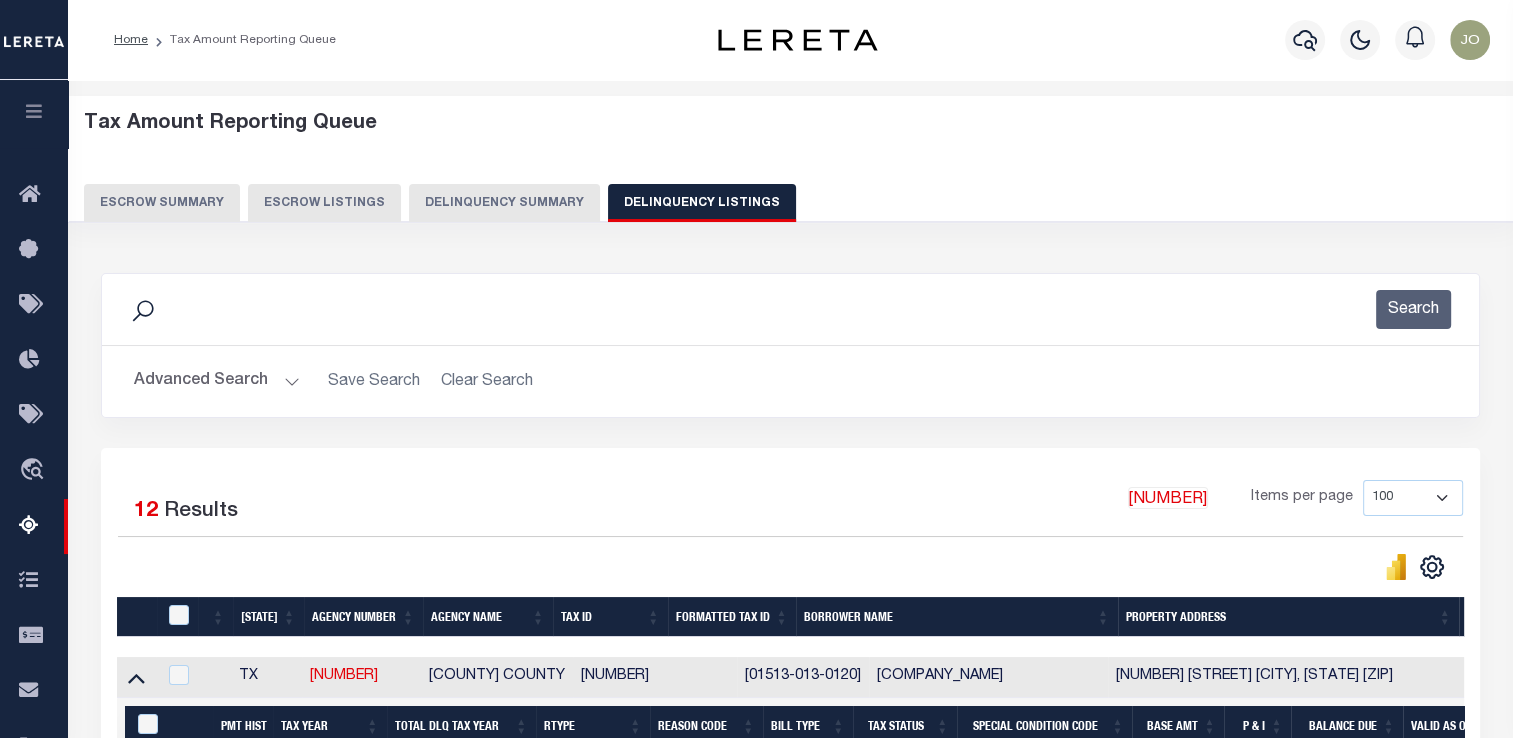 click on "Delinquency Summary" at bounding box center (504, 203) 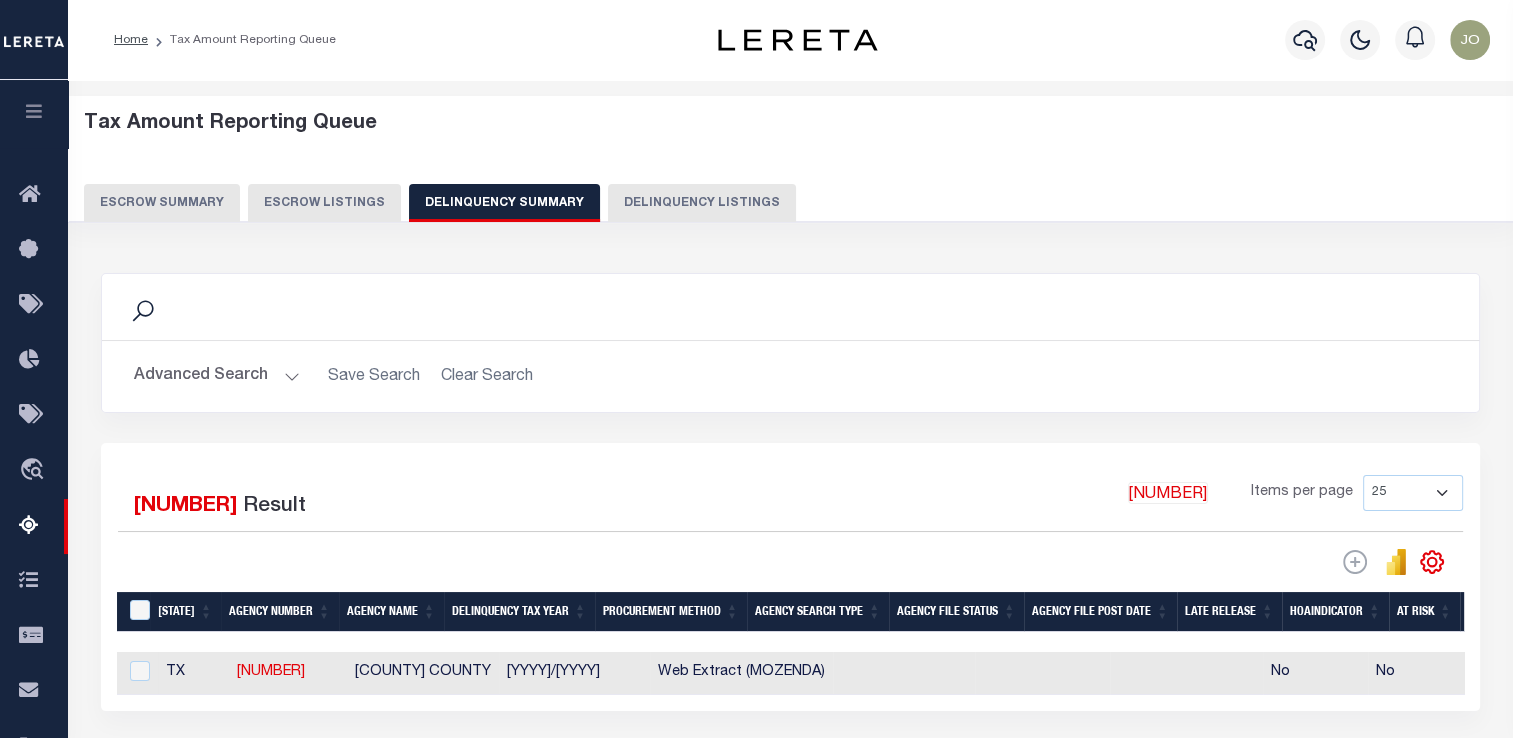 scroll, scrollTop: 0, scrollLeft: 0, axis: both 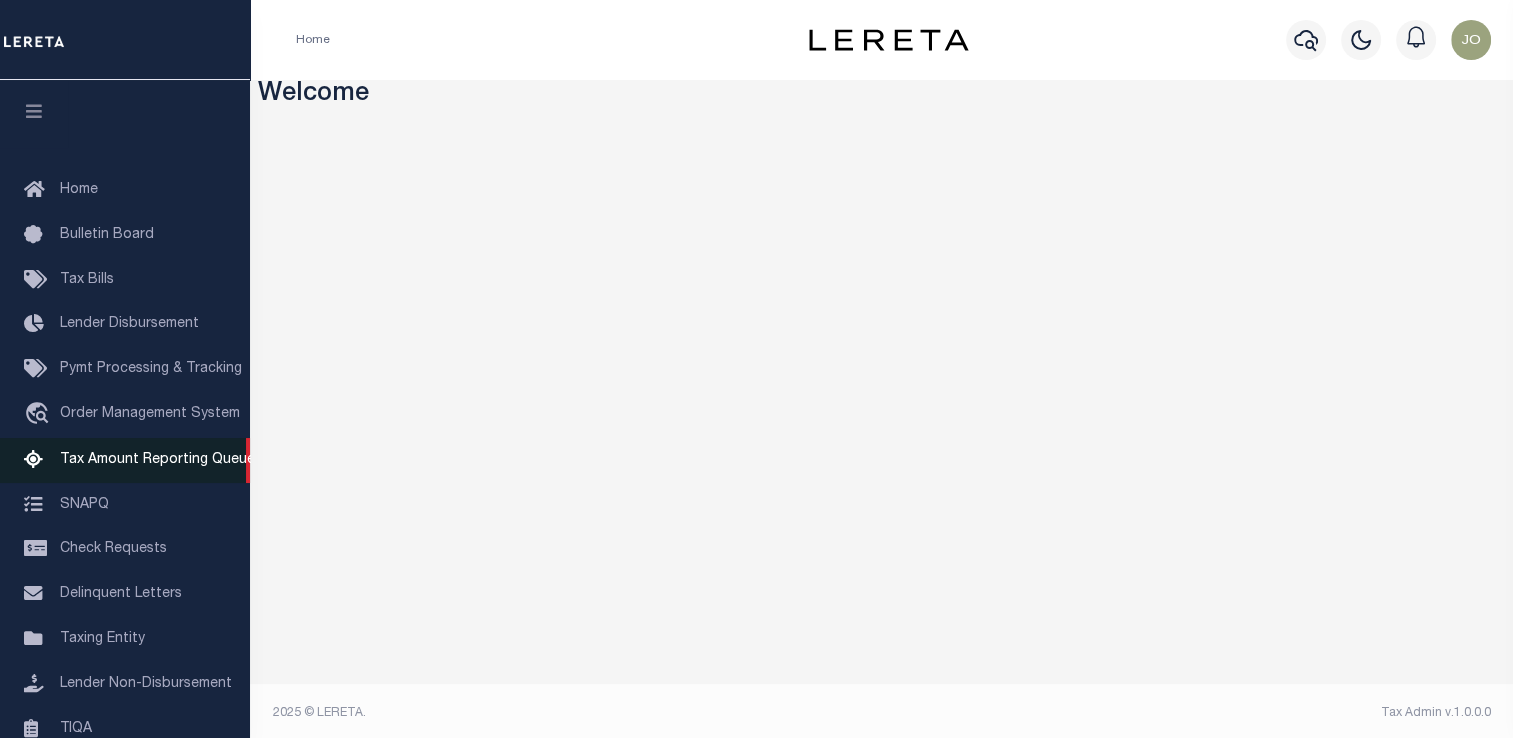 click on "Tax Amount Reporting Queue" at bounding box center (125, 460) 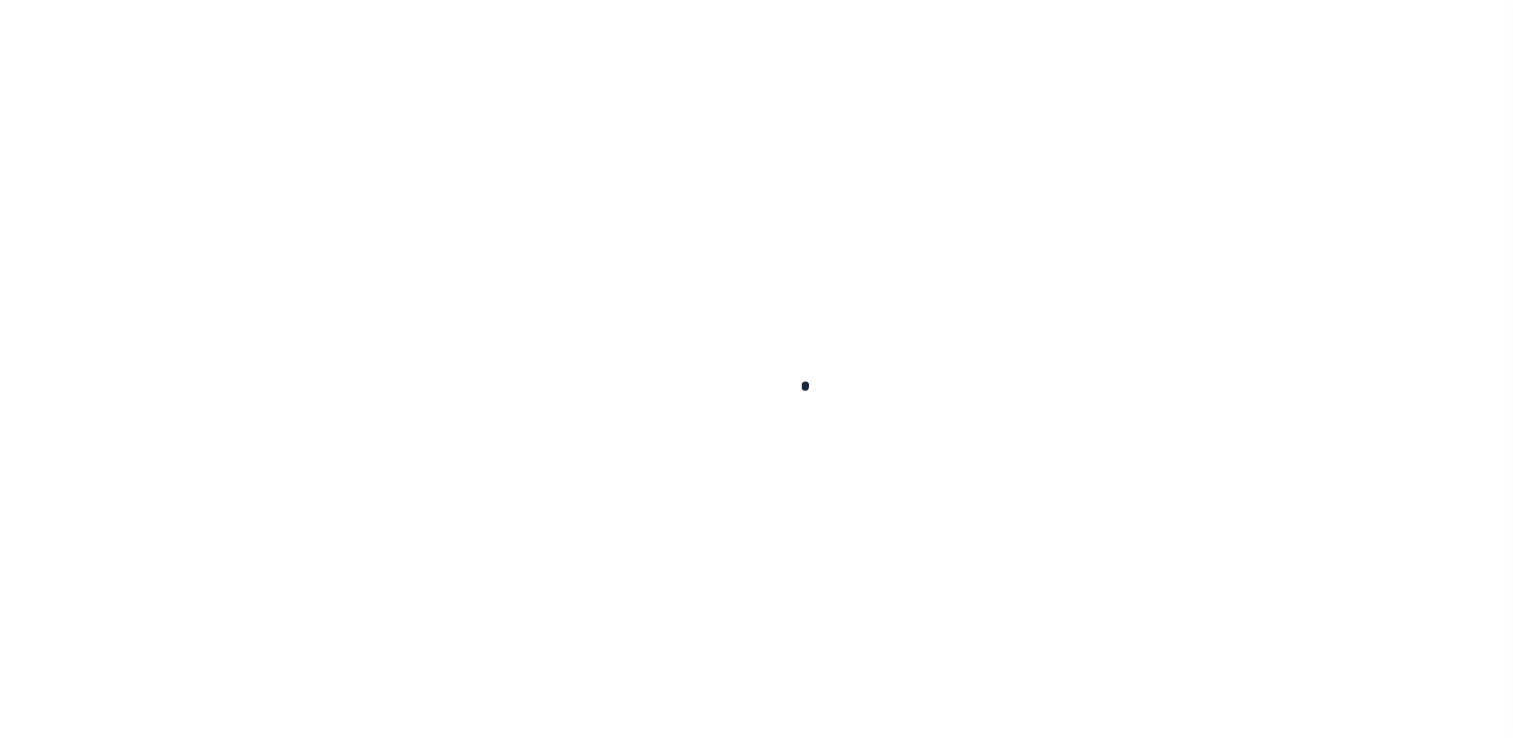 scroll, scrollTop: 0, scrollLeft: 0, axis: both 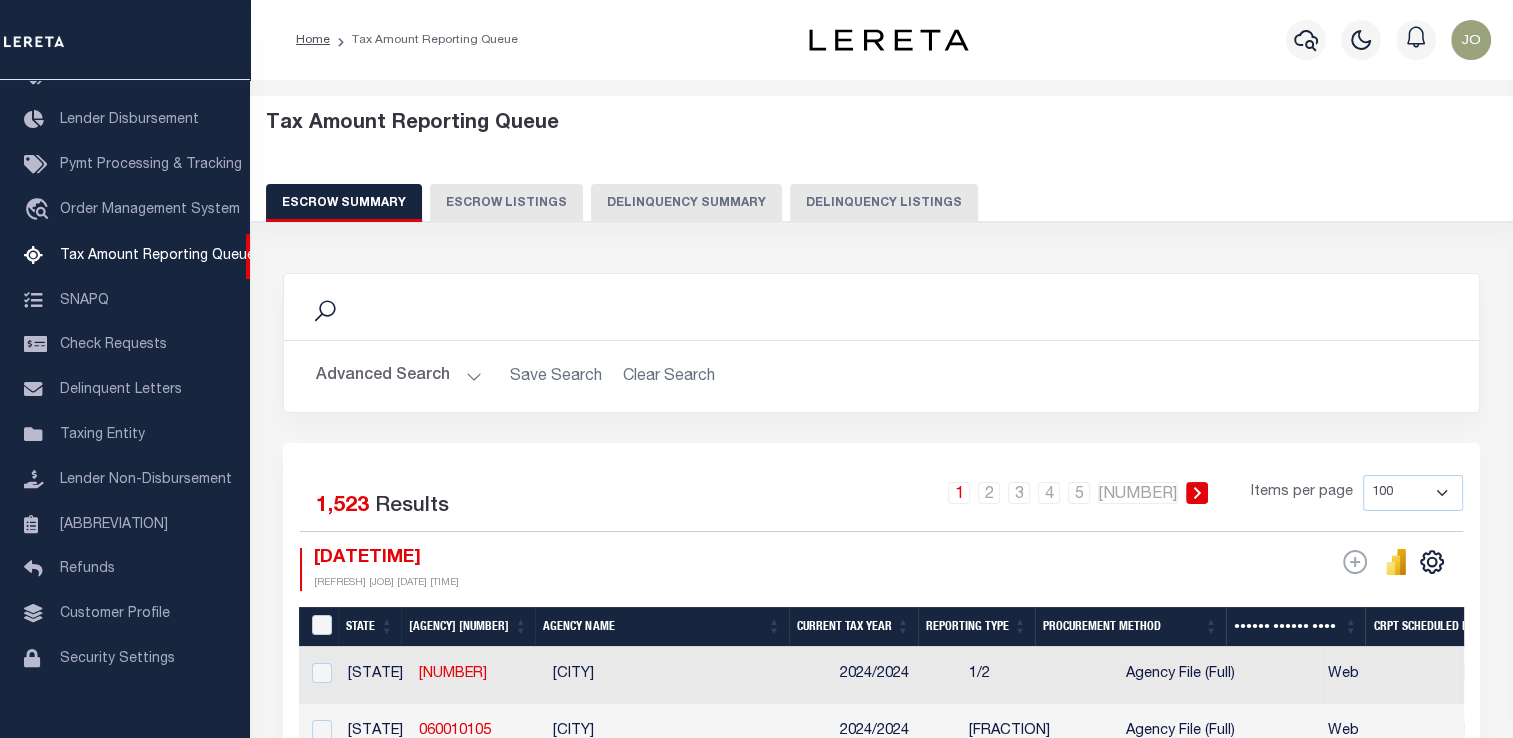 click on "Delinquency Summary" at bounding box center (686, 203) 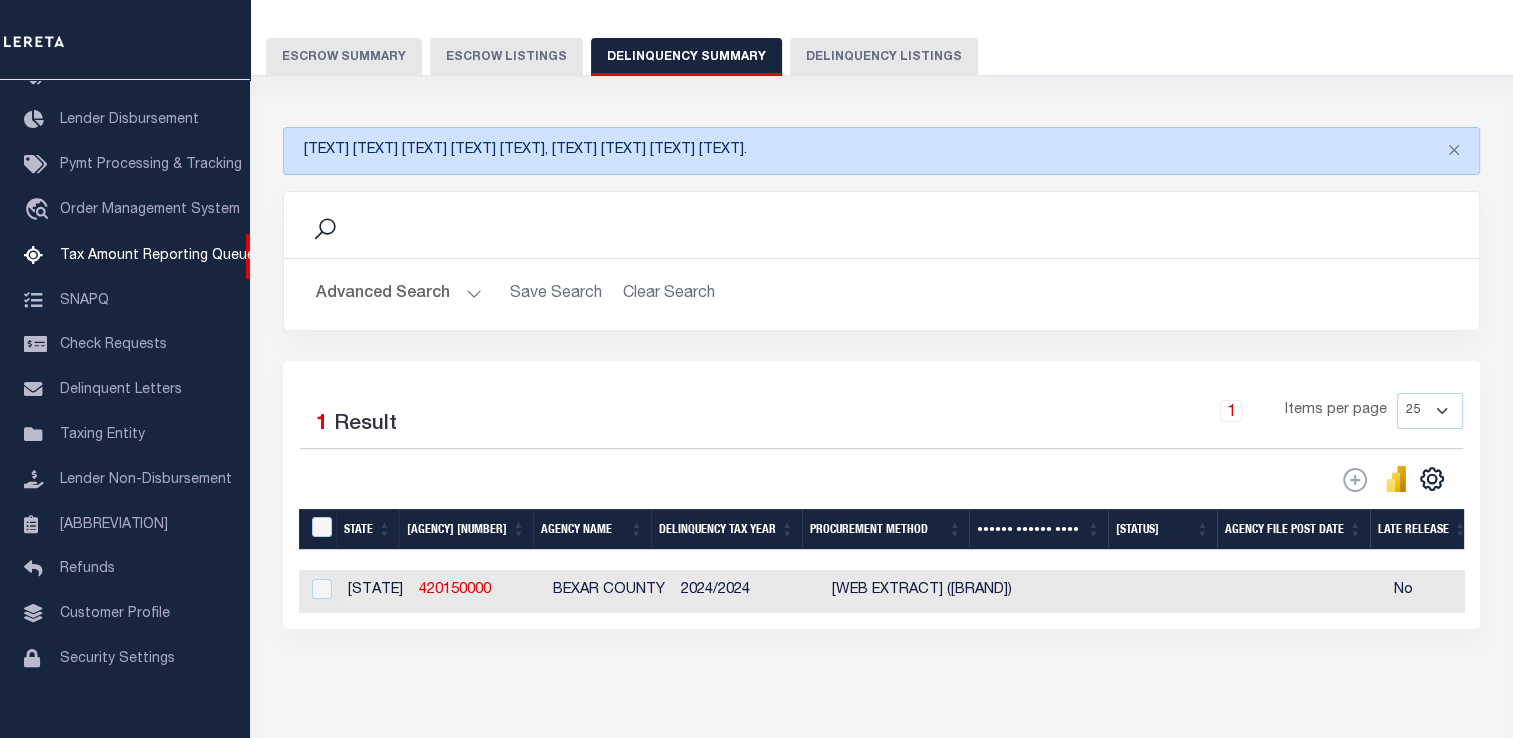scroll, scrollTop: 231, scrollLeft: 0, axis: vertical 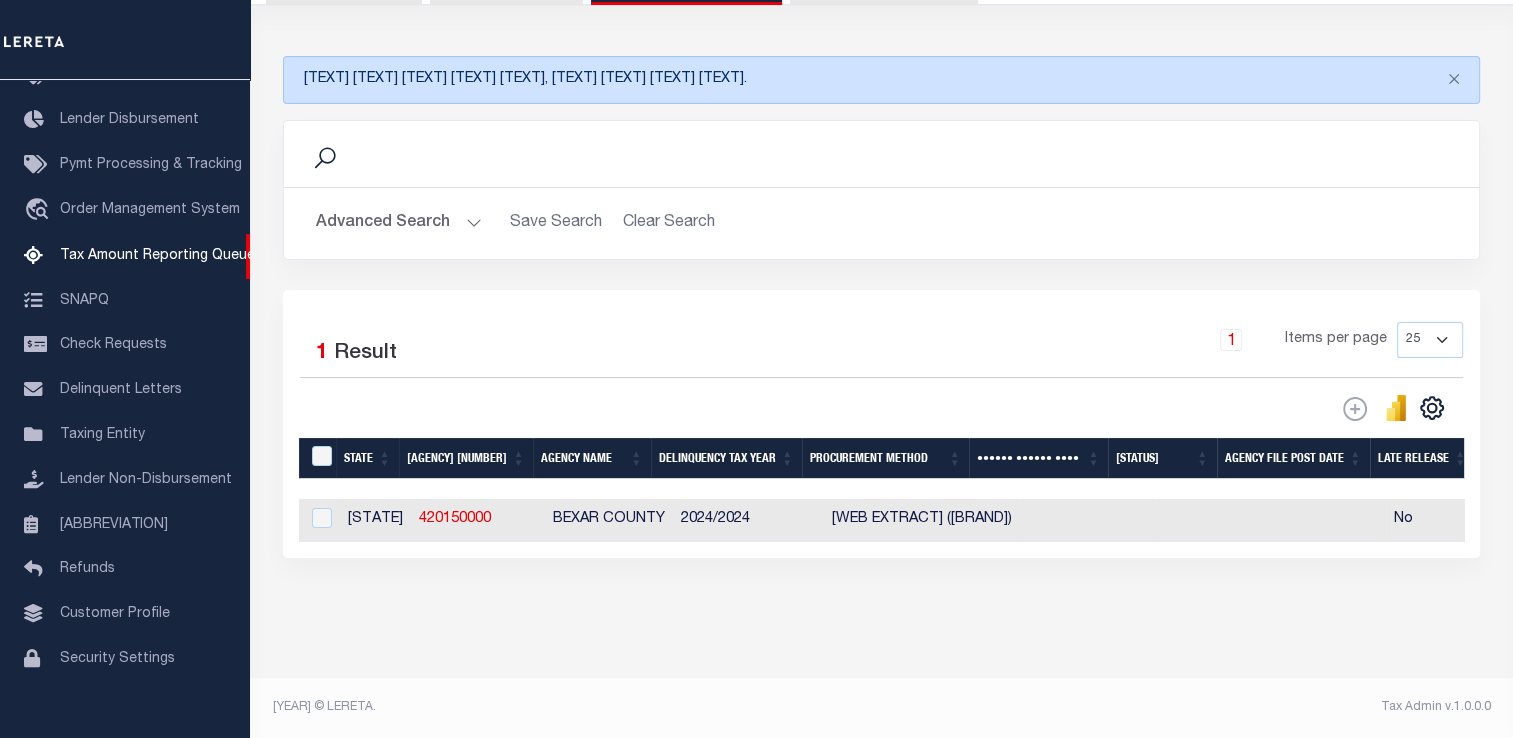 click on "Advanced Search" at bounding box center [399, 223] 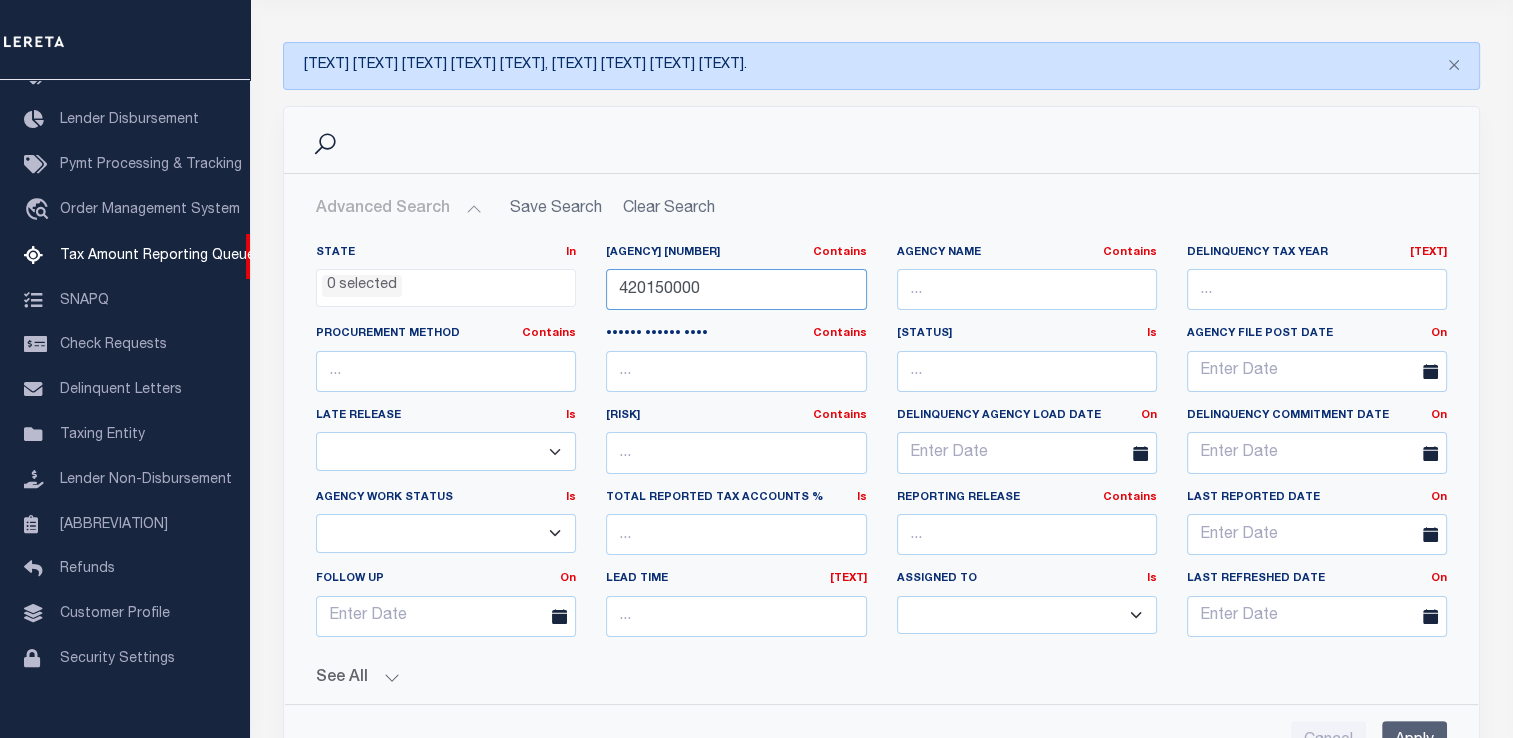 click on "420150000" at bounding box center [736, 289] 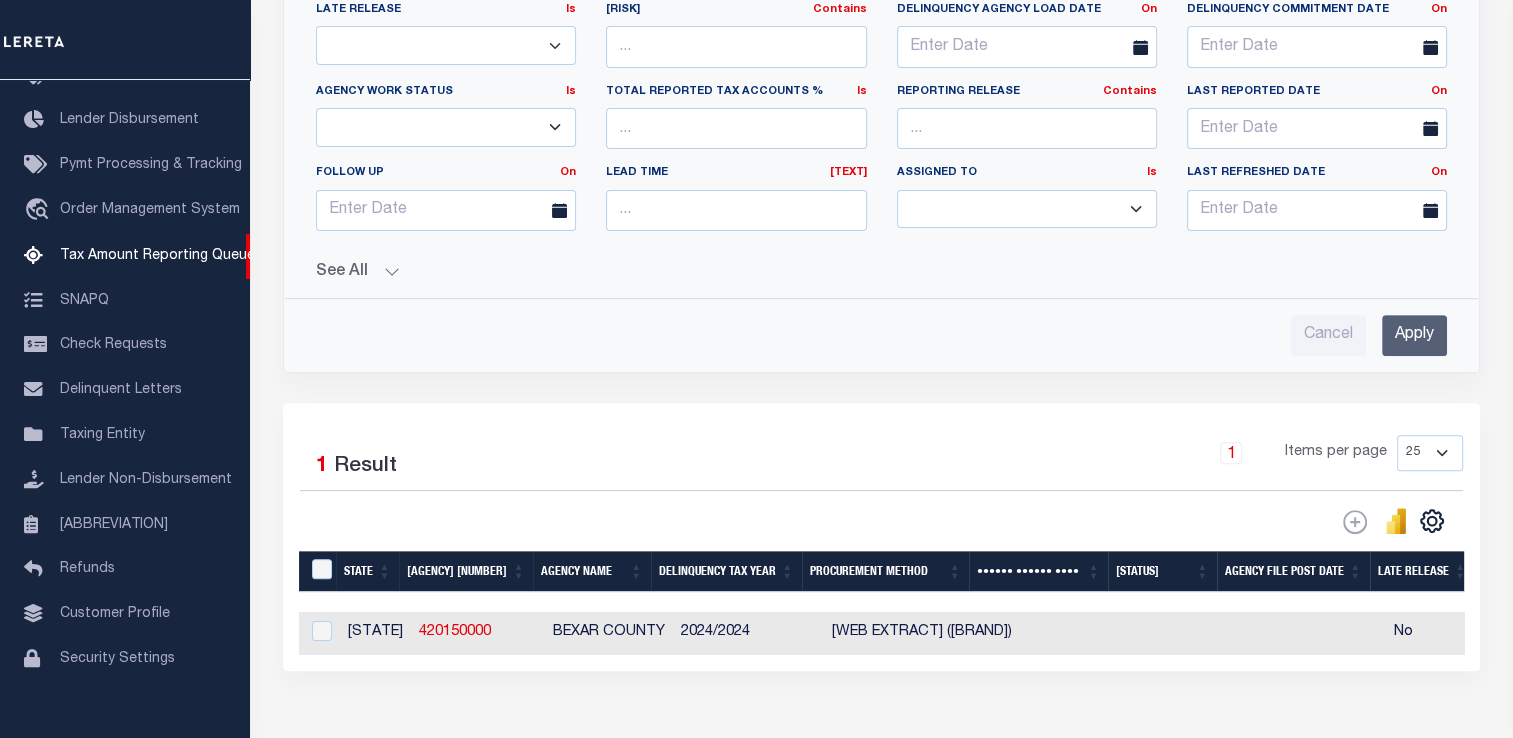 scroll, scrollTop: 681, scrollLeft: 0, axis: vertical 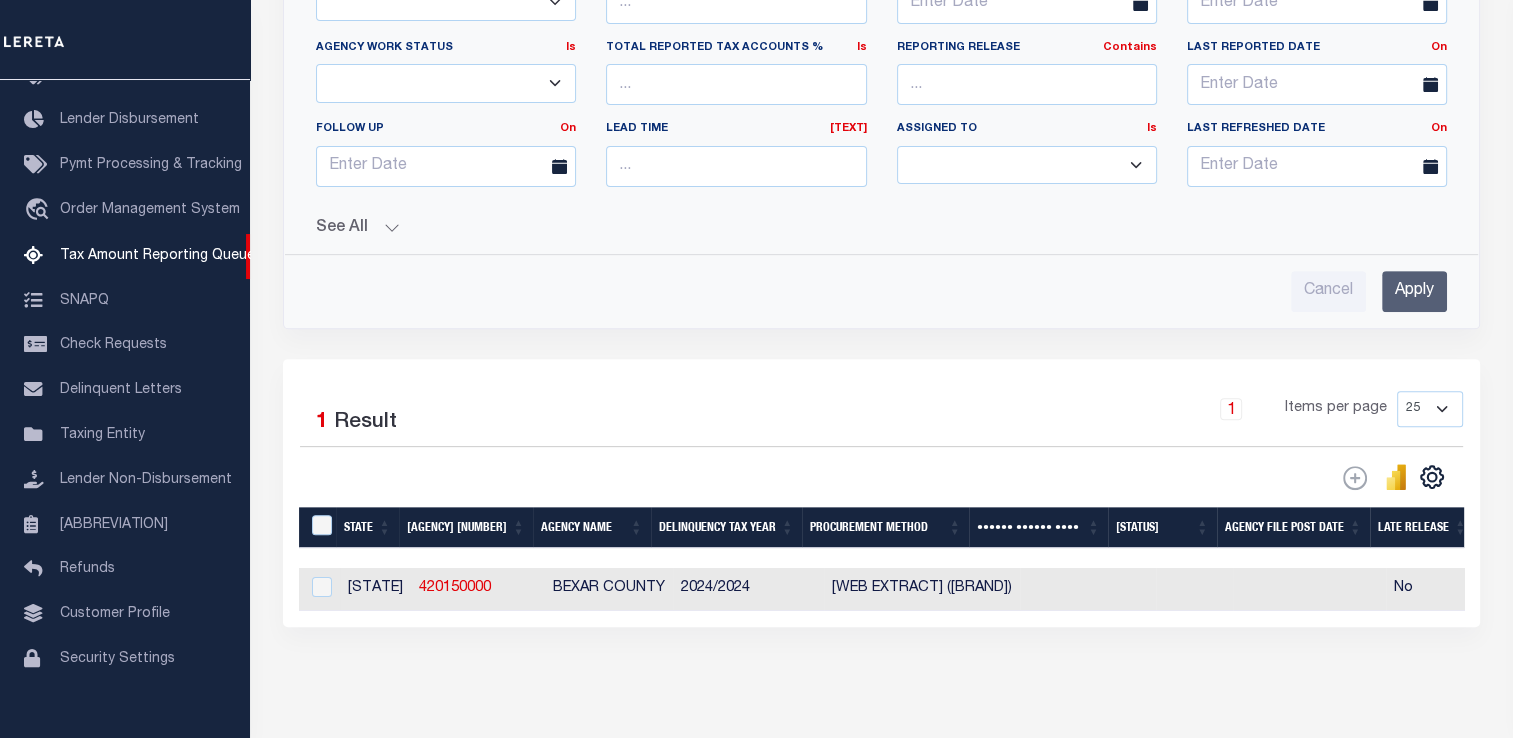 type 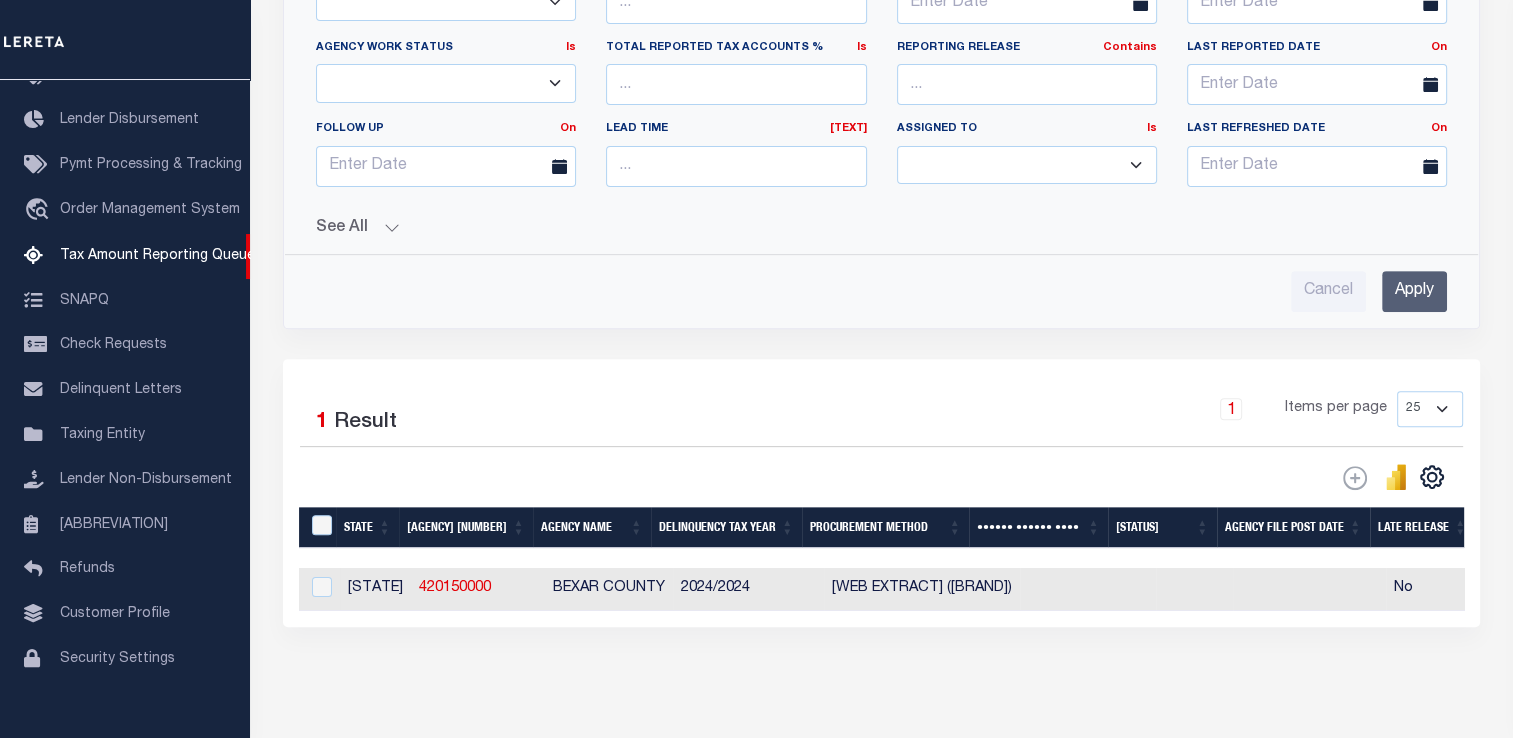 click on "See All" at bounding box center [881, 228] 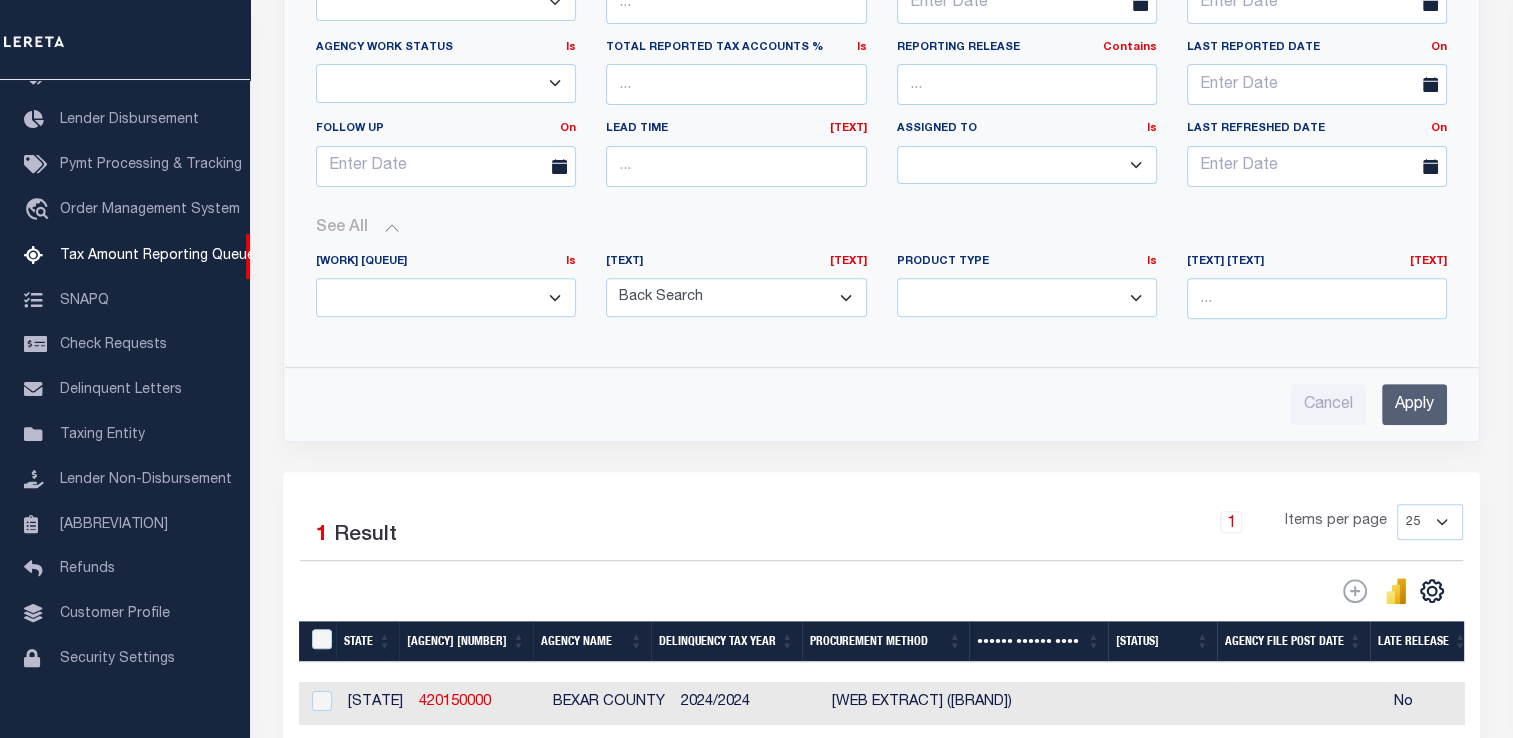 click on "Annual Delinquency Back Search Payment Status Check DTRACK" at bounding box center [736, 297] 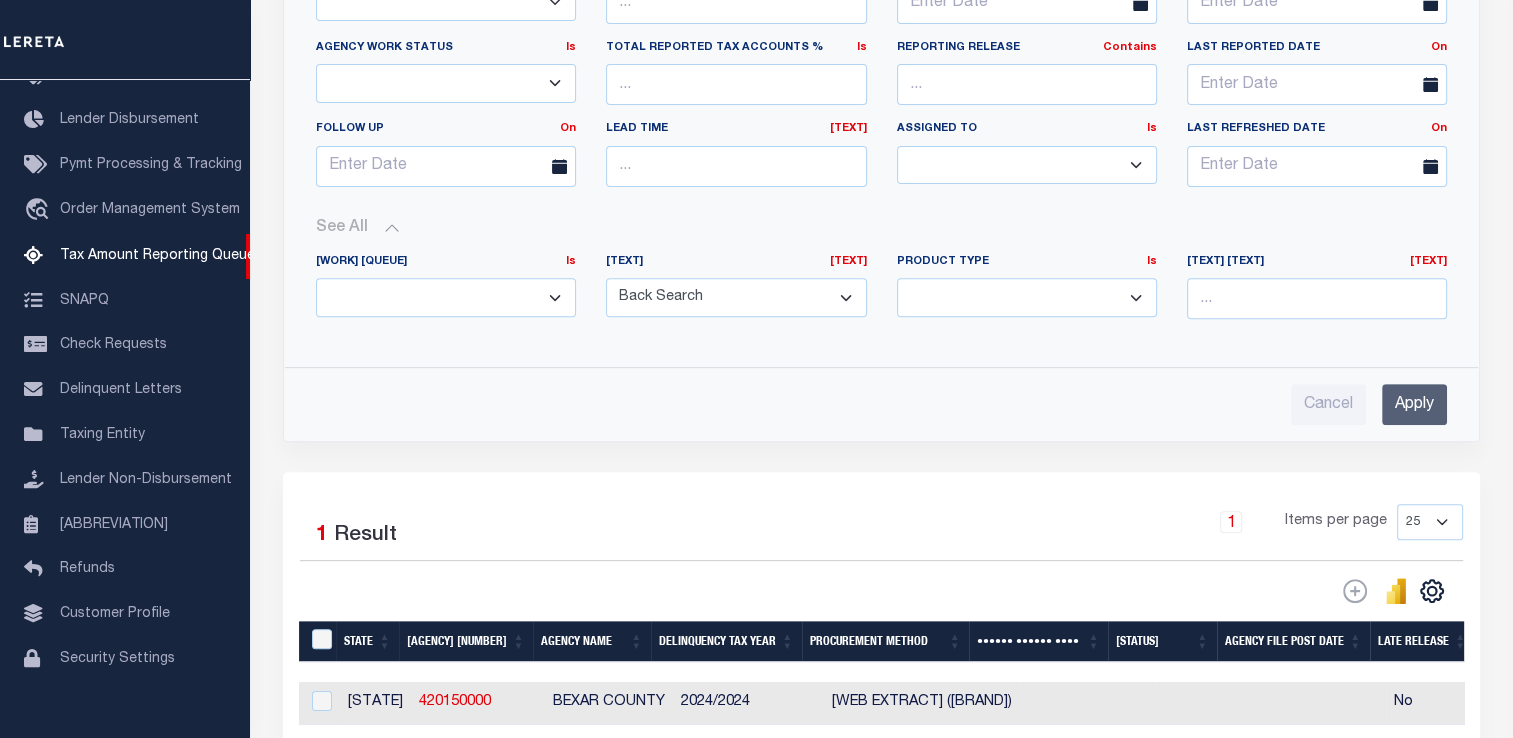 select on "DTRACK" 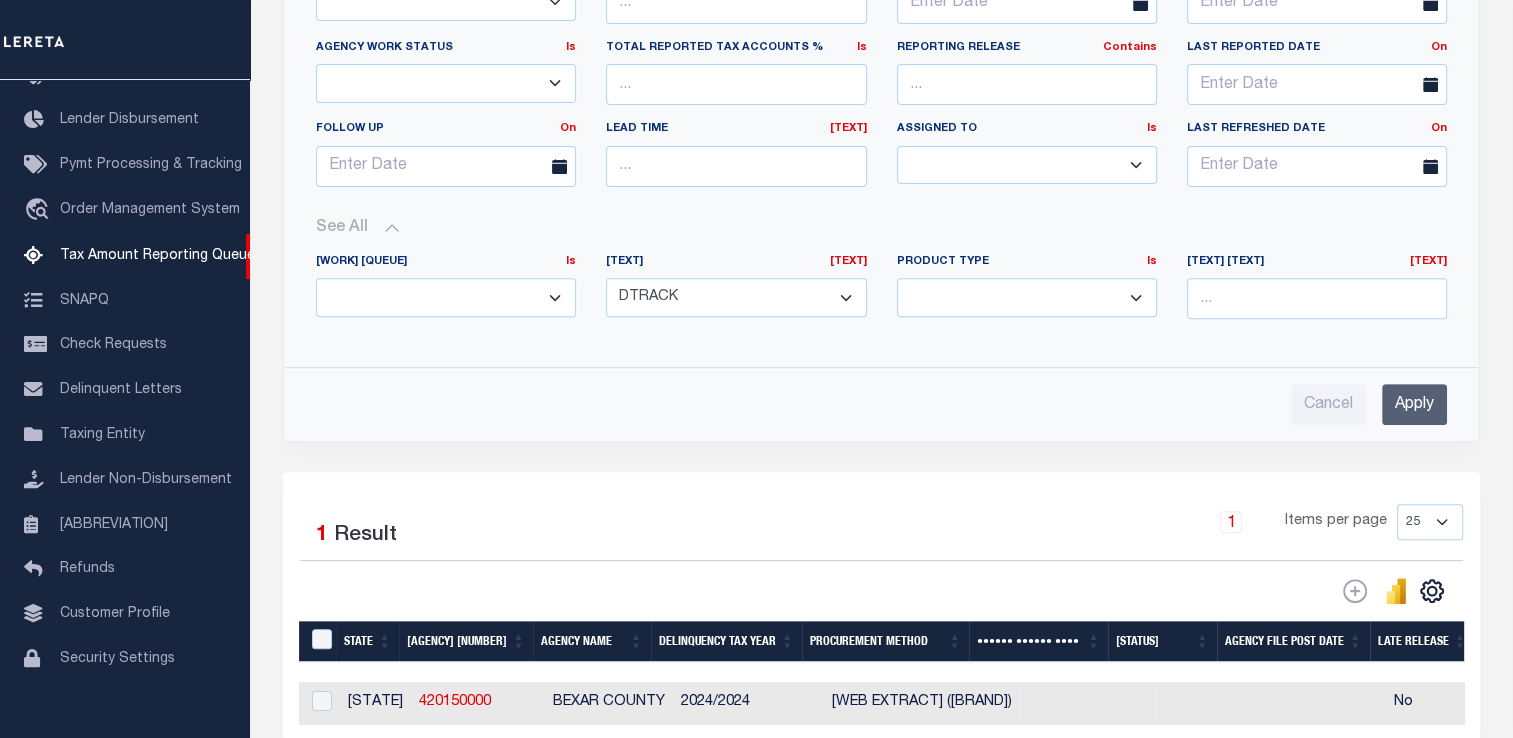 click on "Annual Delinquency Back Search Payment Status Check DTRACK" at bounding box center [736, 297] 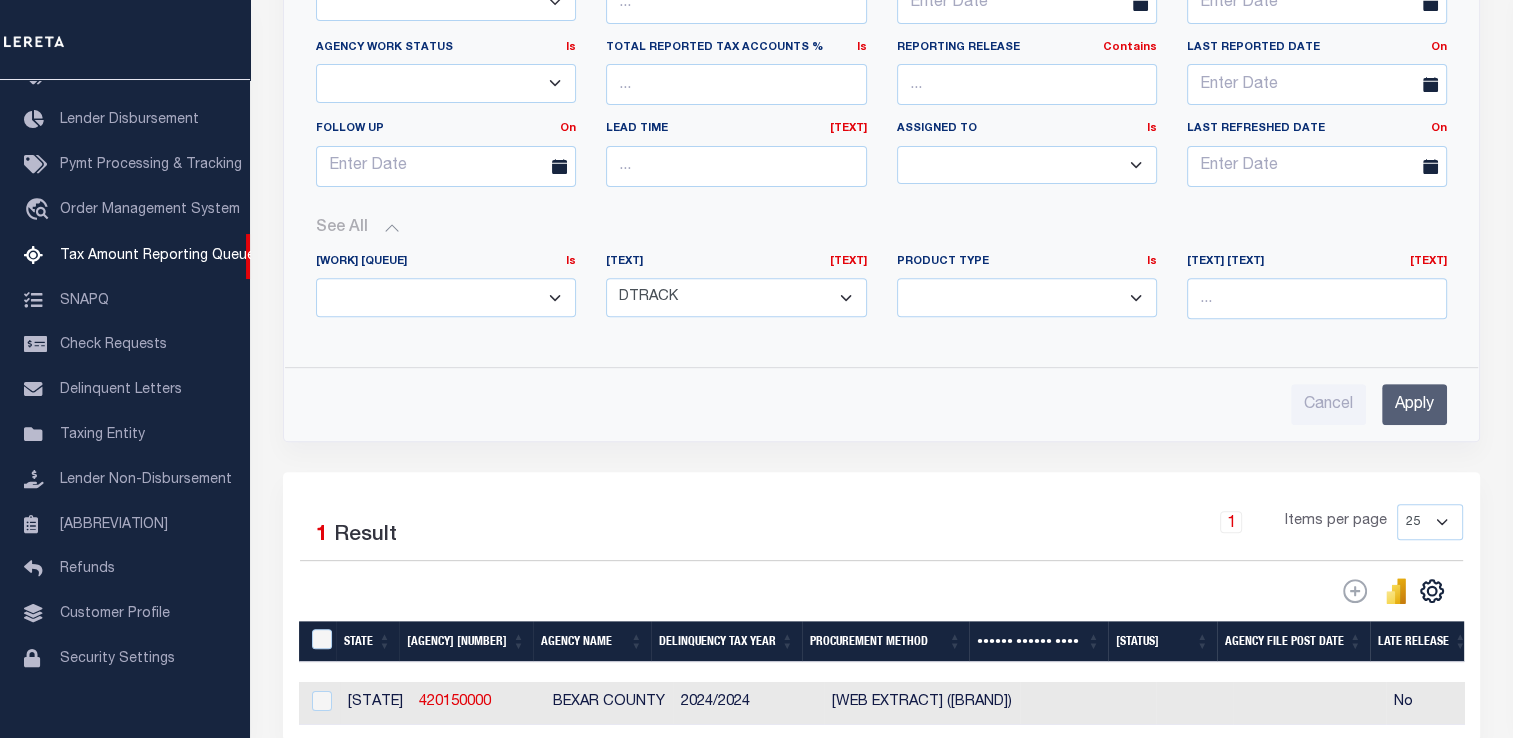 click on "Apply" at bounding box center [1414, 404] 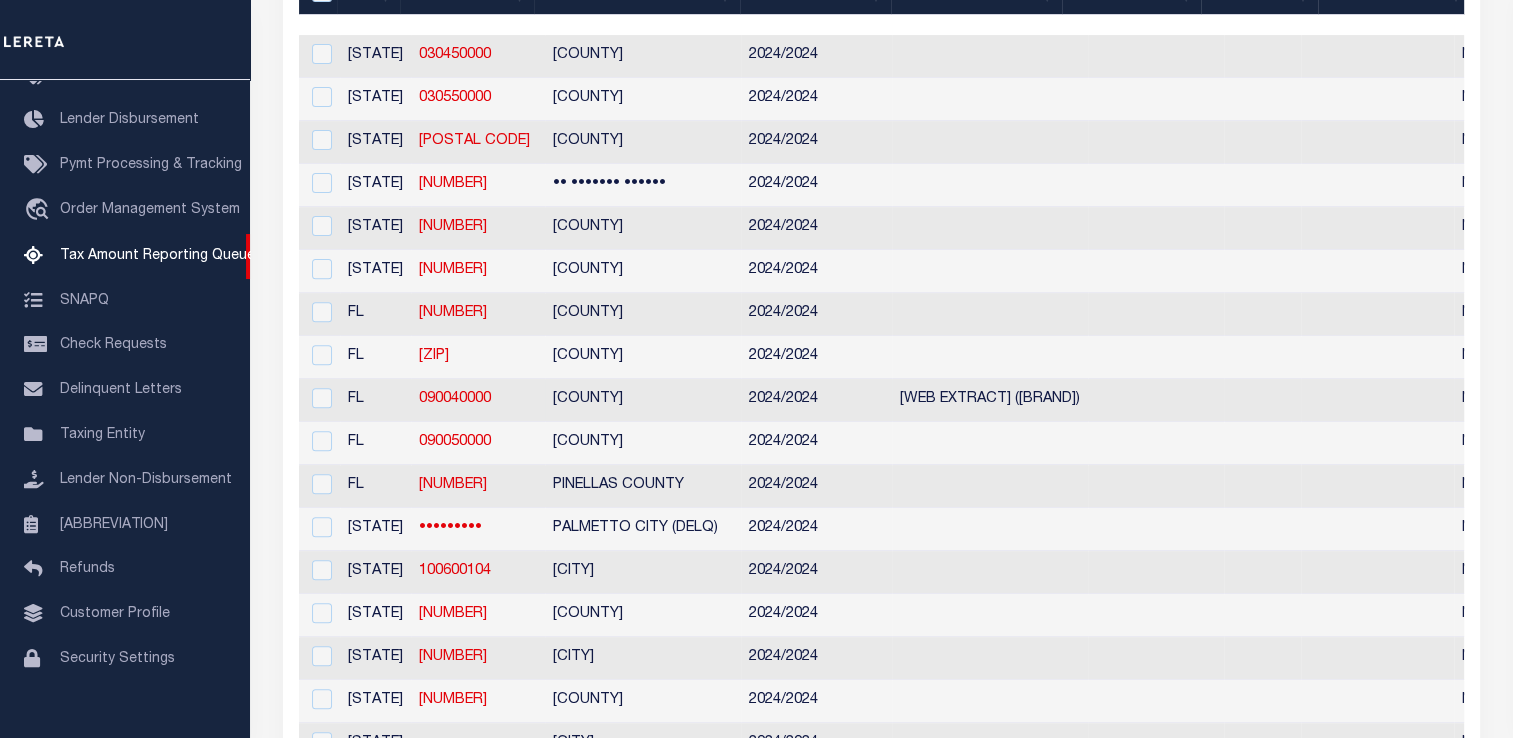 scroll, scrollTop: 0, scrollLeft: 644, axis: horizontal 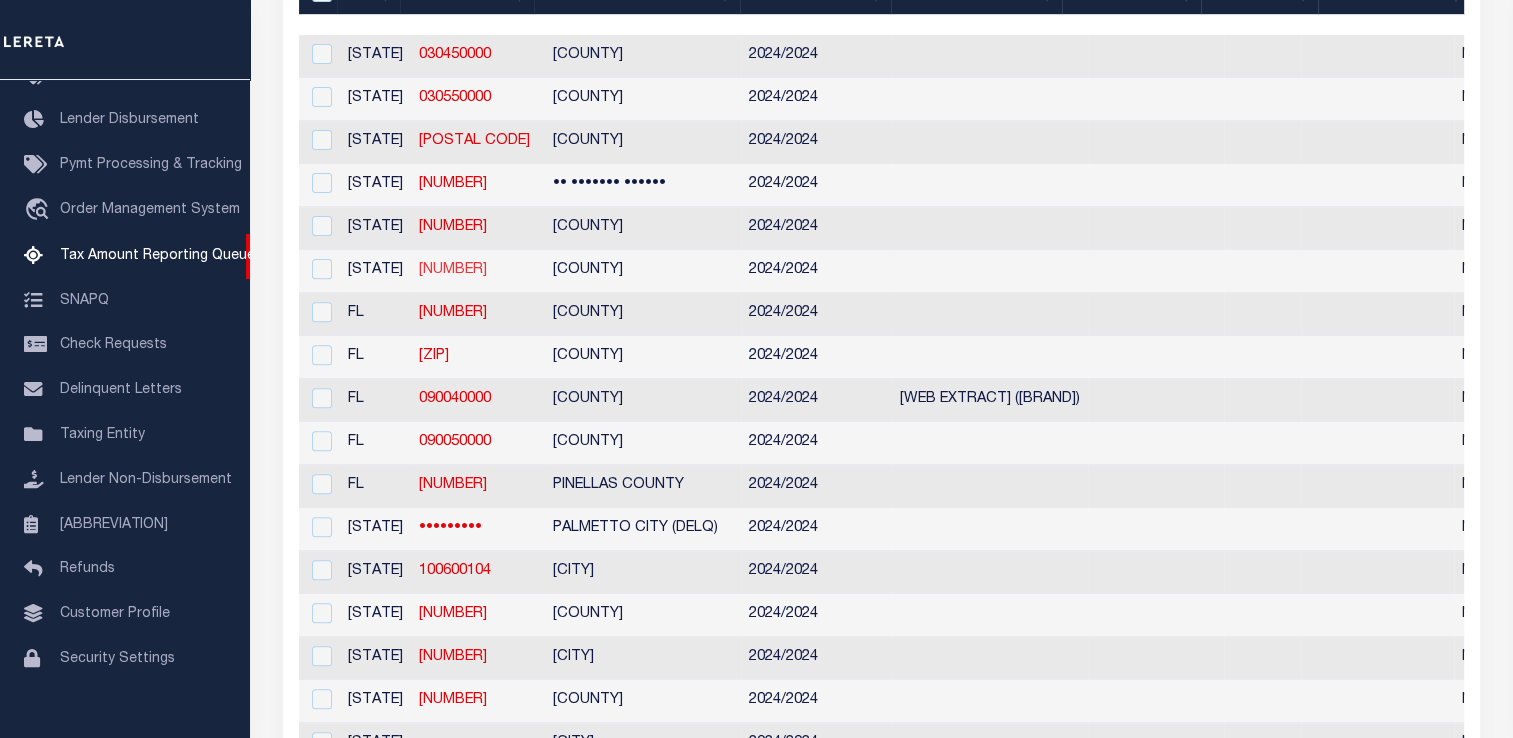 drag, startPoint x: 498, startPoint y: 279, endPoint x: 410, endPoint y: 281, distance: 88.02273 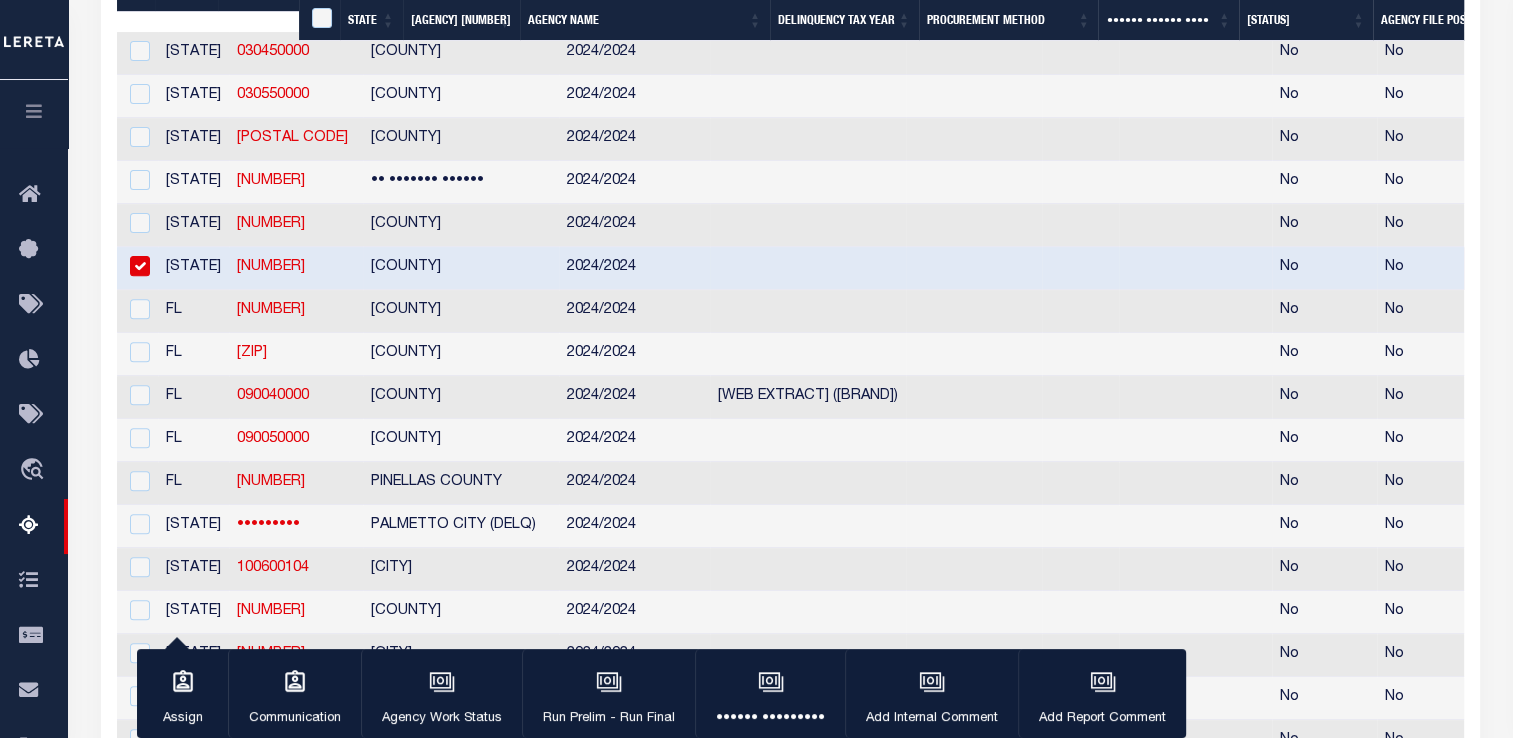 scroll, scrollTop: 678, scrollLeft: 0, axis: vertical 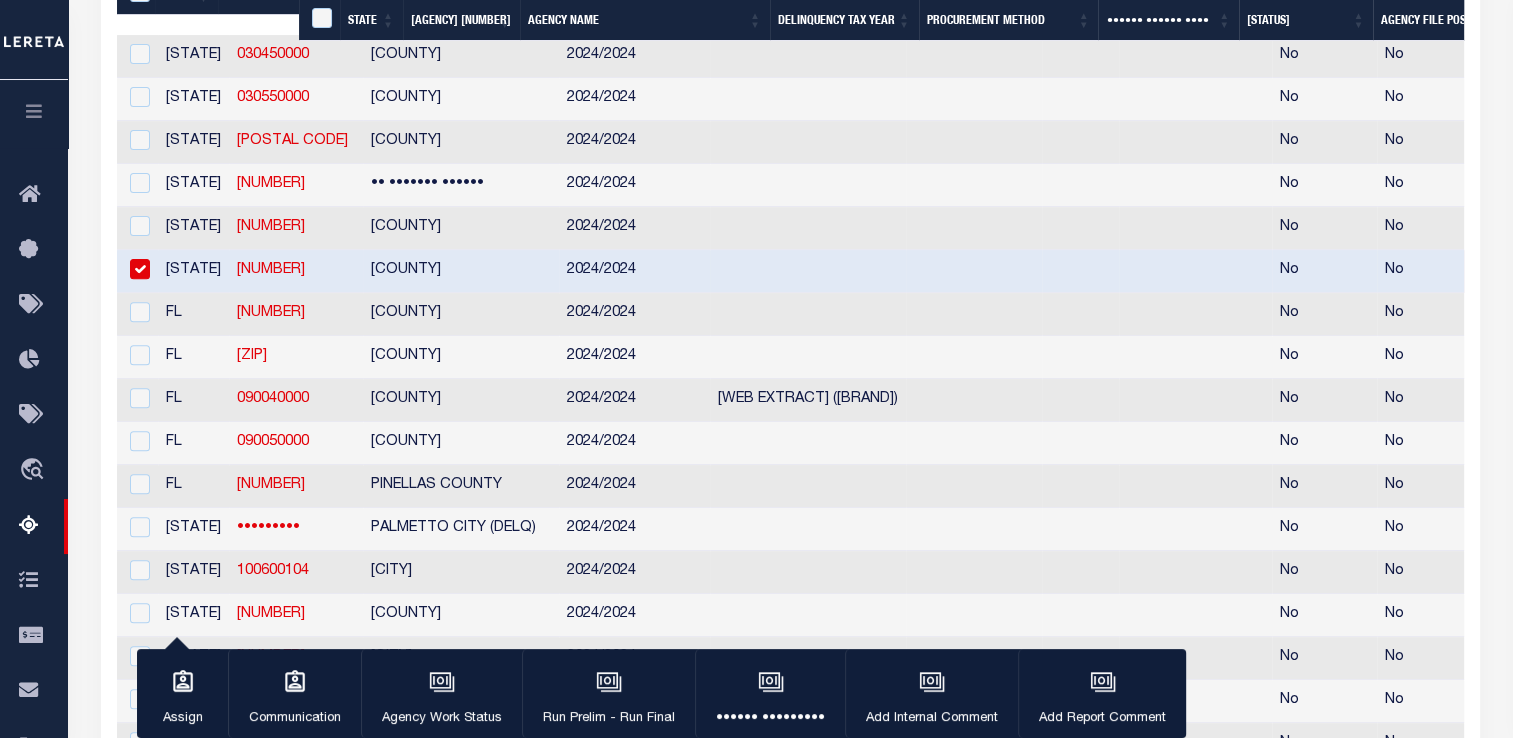 copy on "[NUMBER]" 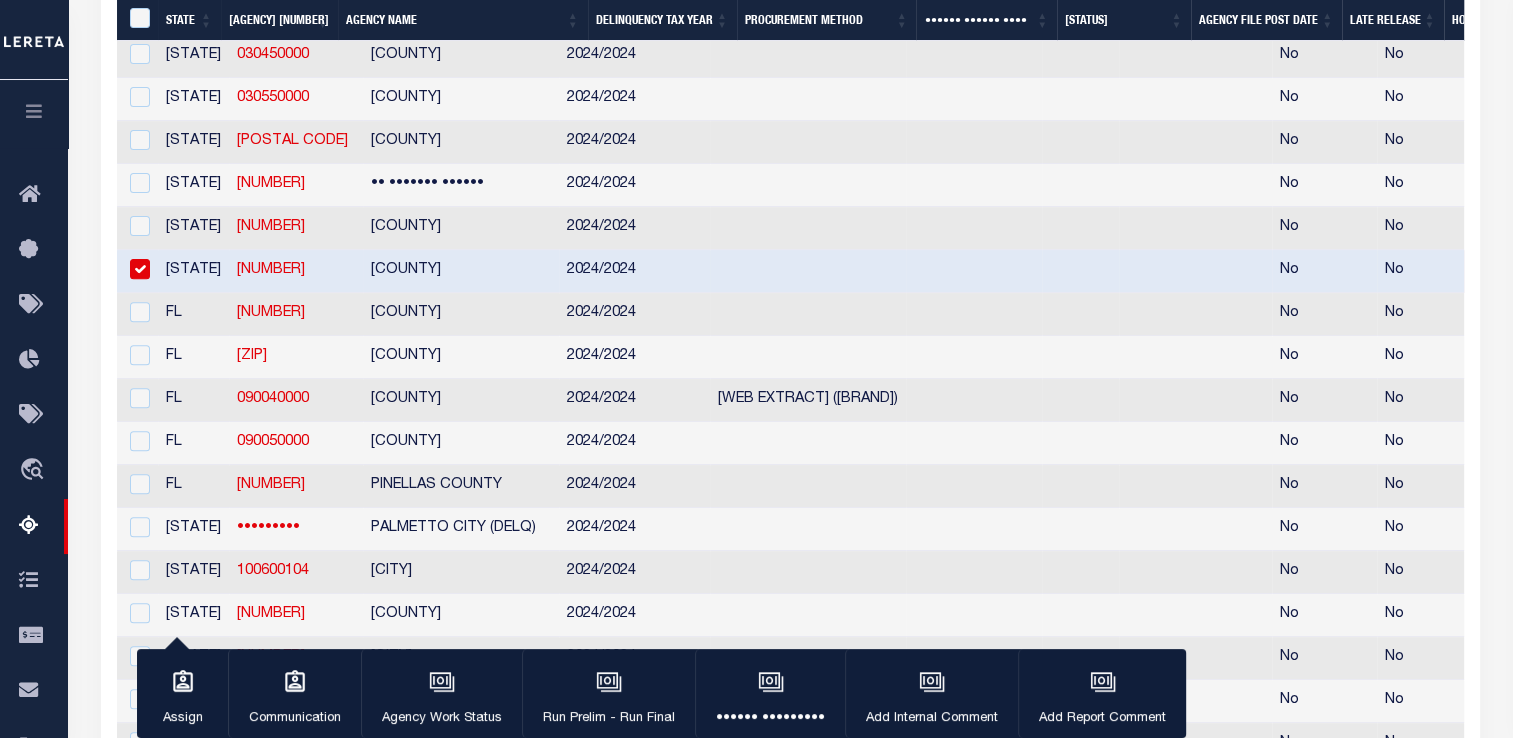 click at bounding box center [140, 269] 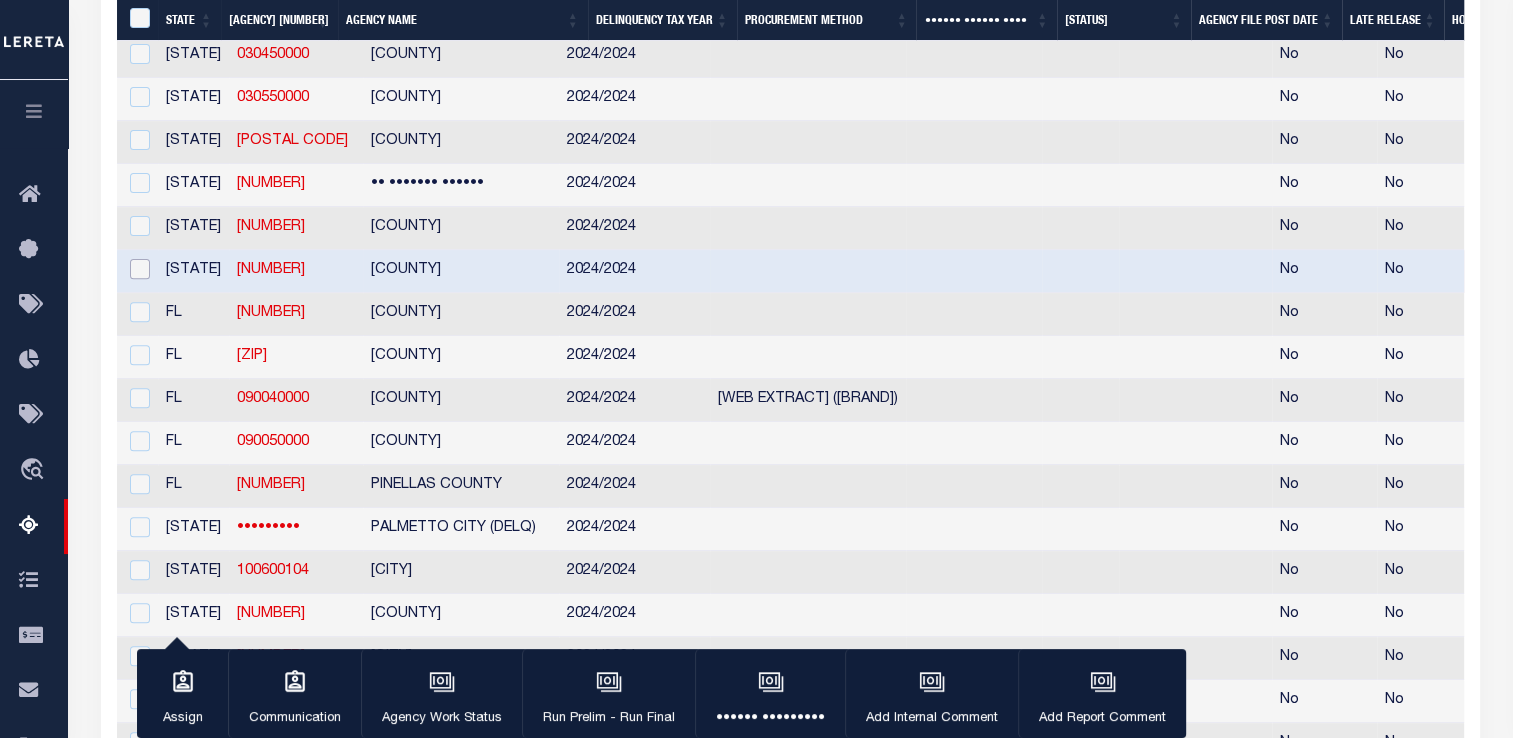 checkbox on "false" 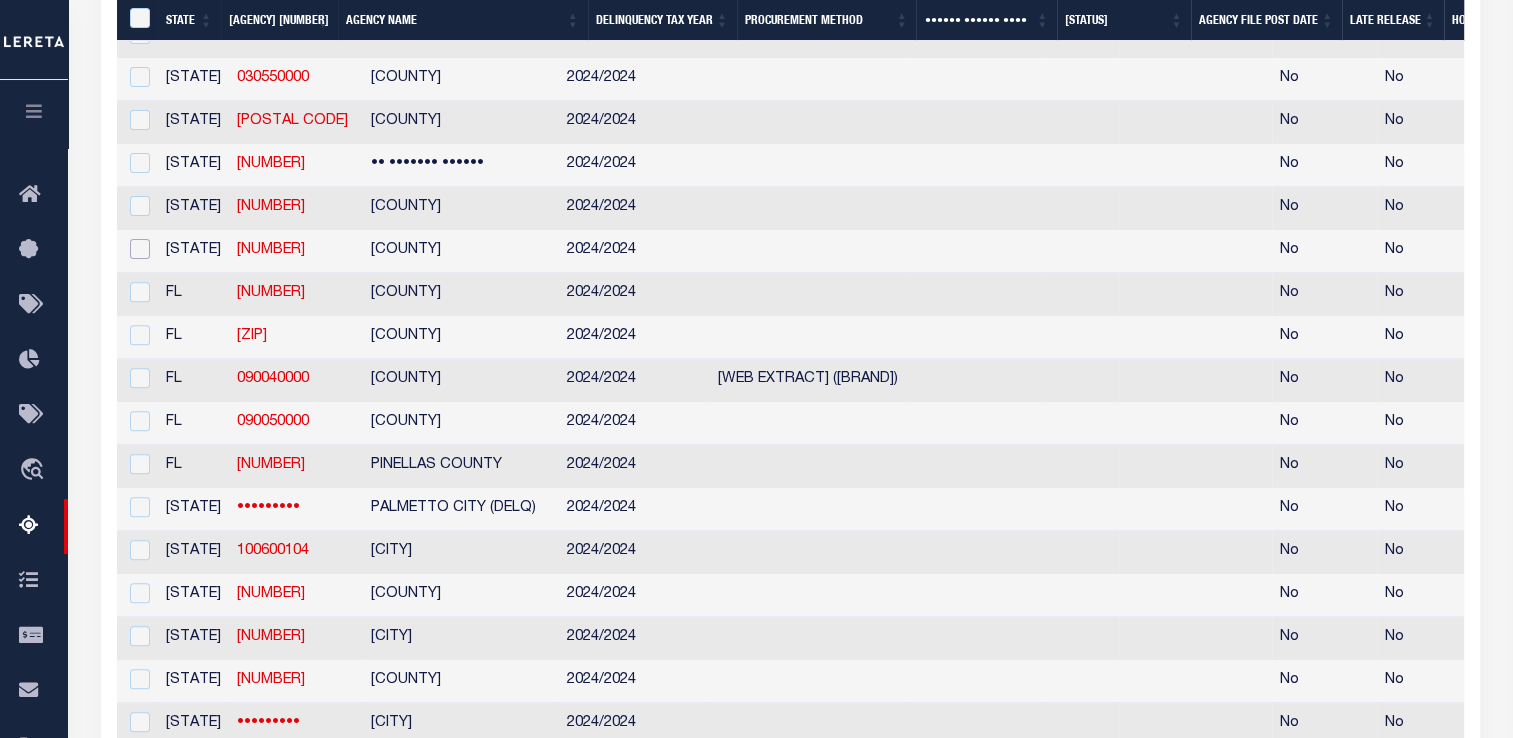 scroll, scrollTop: 0, scrollLeft: 565, axis: horizontal 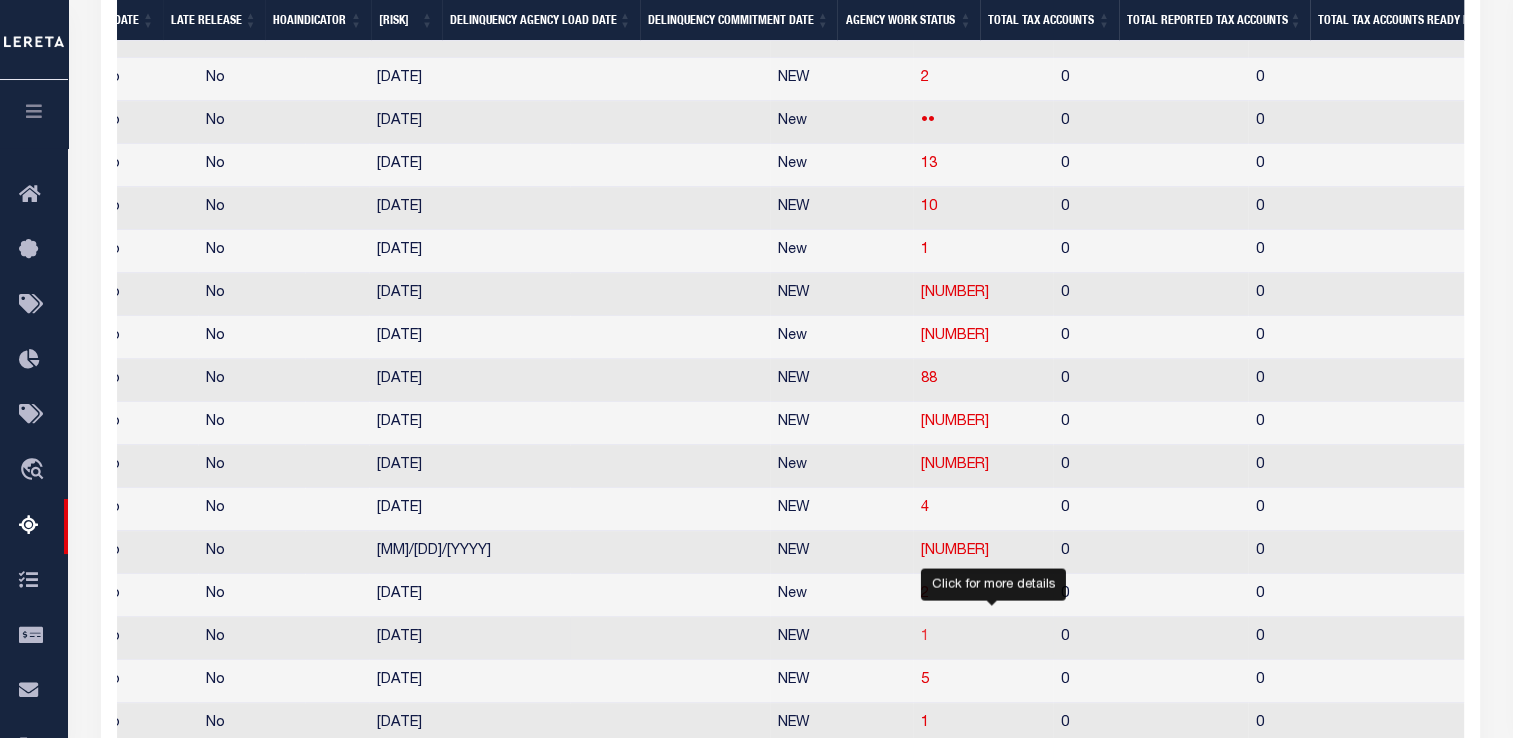 click on "[NUMBER]" at bounding box center [925, 637] 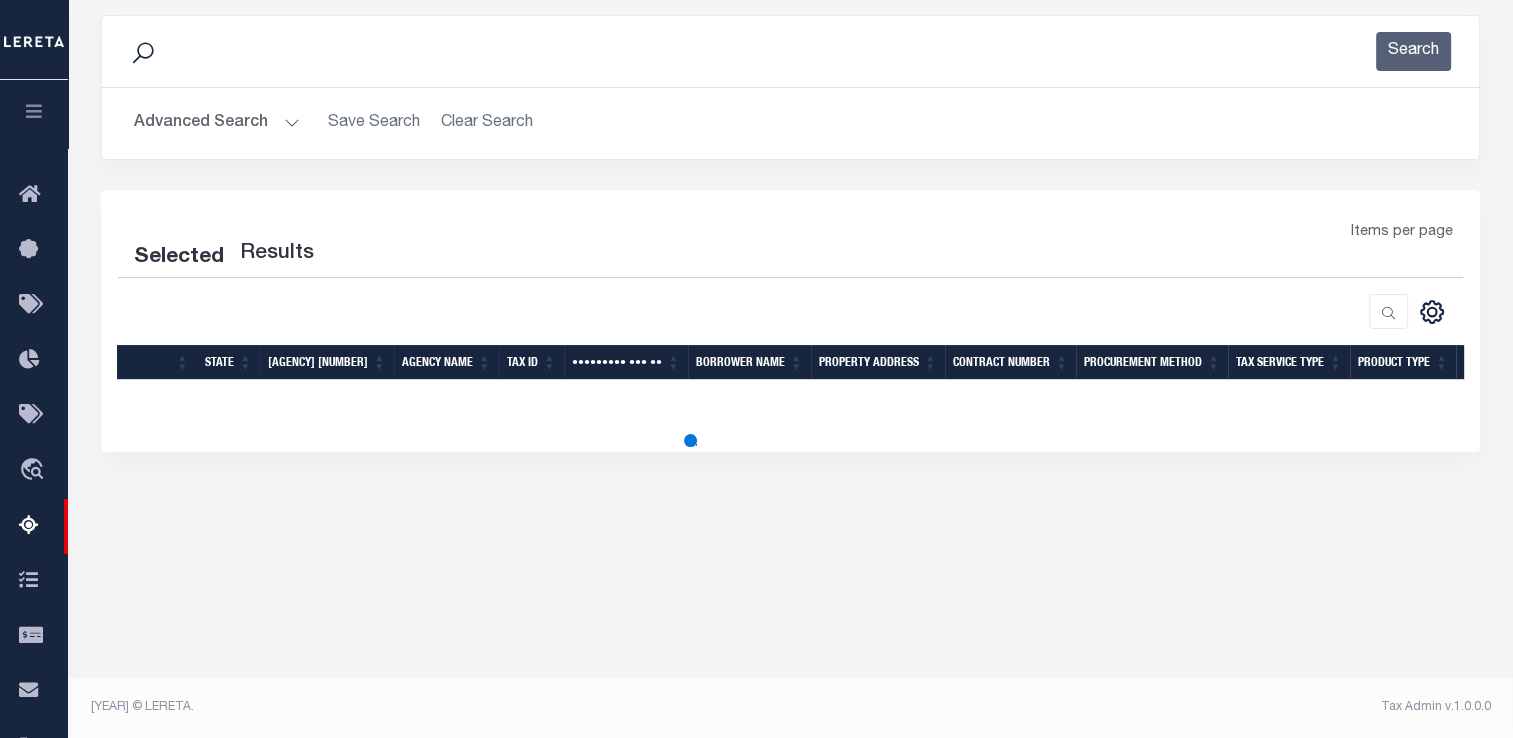 scroll, scrollTop: 321, scrollLeft: 0, axis: vertical 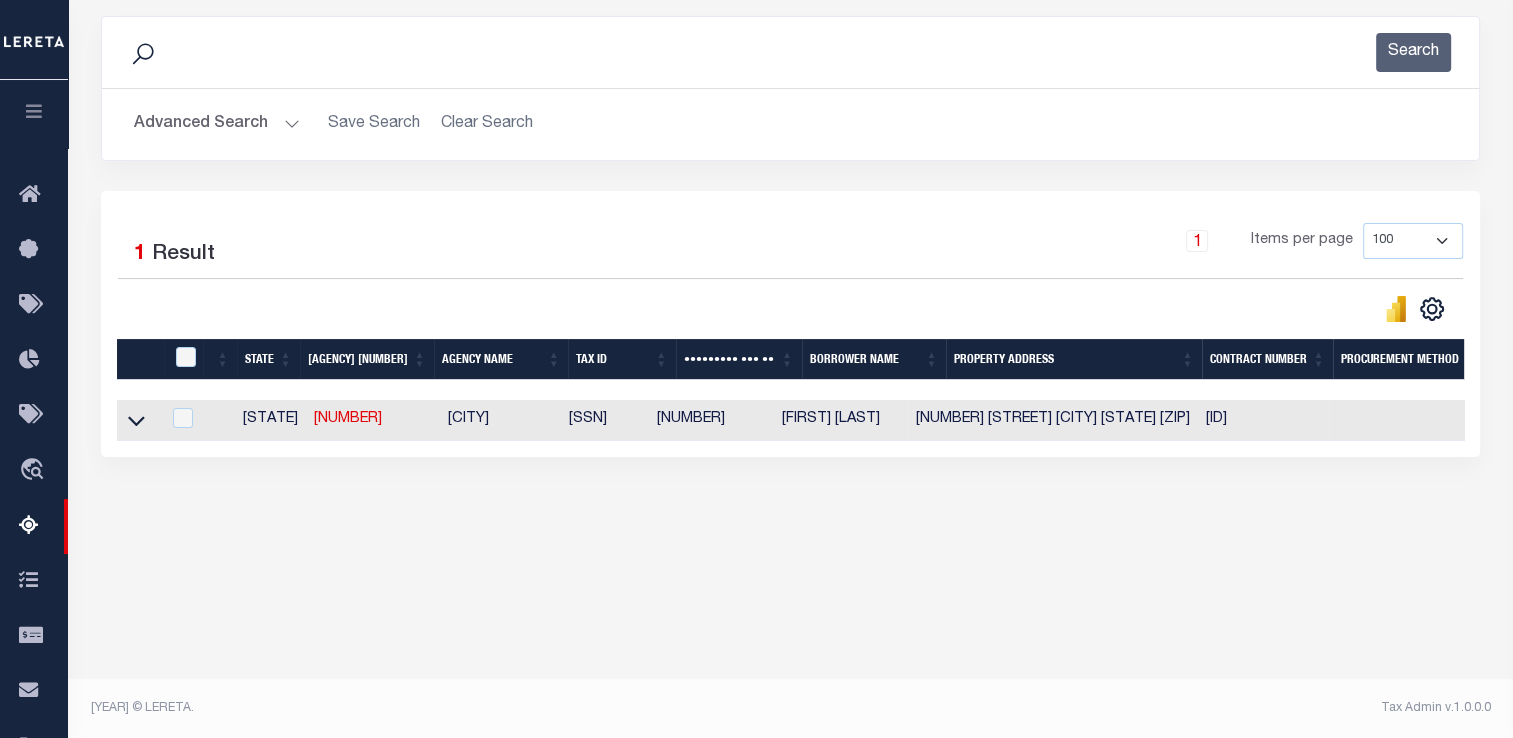 click at bounding box center [136, 419] 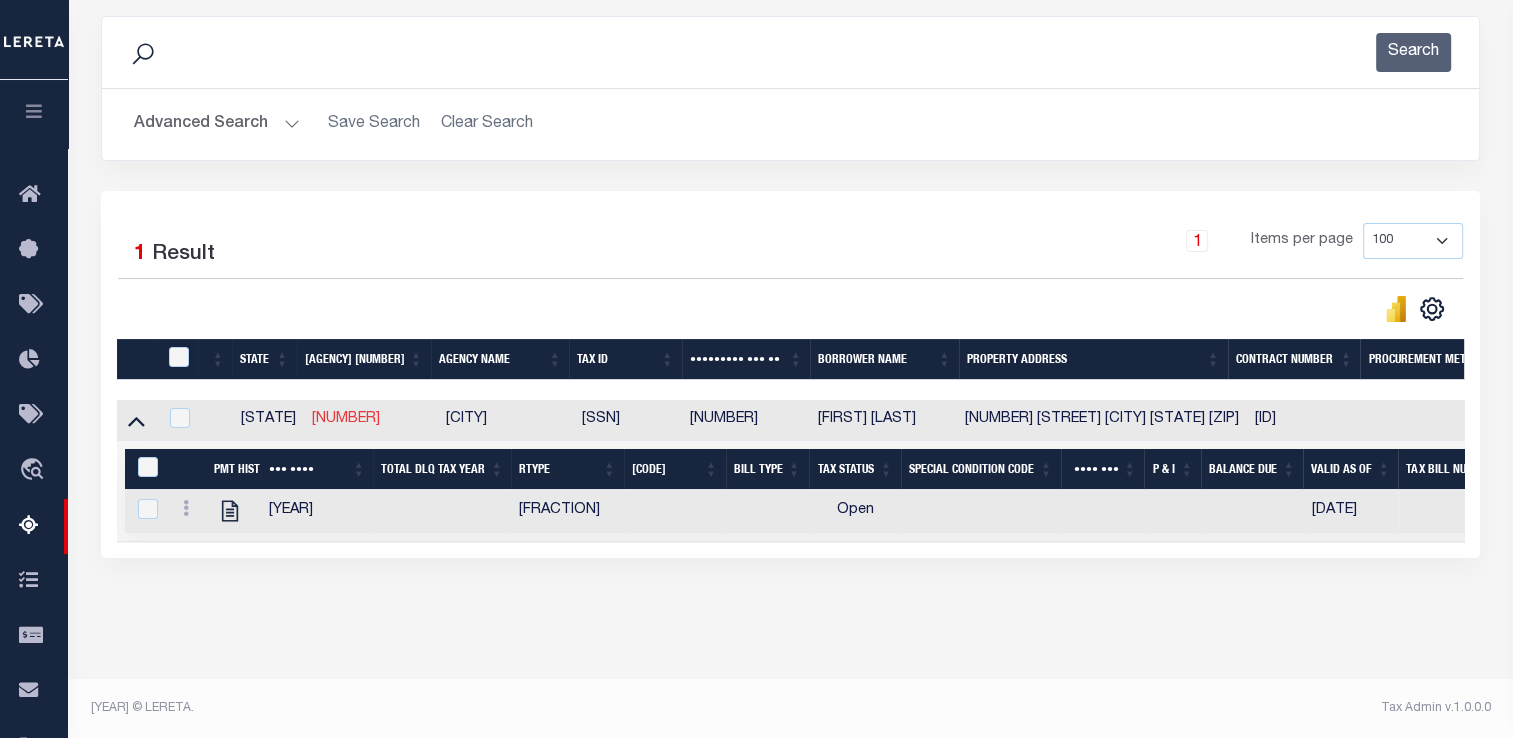 click on "[ACCOUNT_NUMBER]" at bounding box center (346, 419) 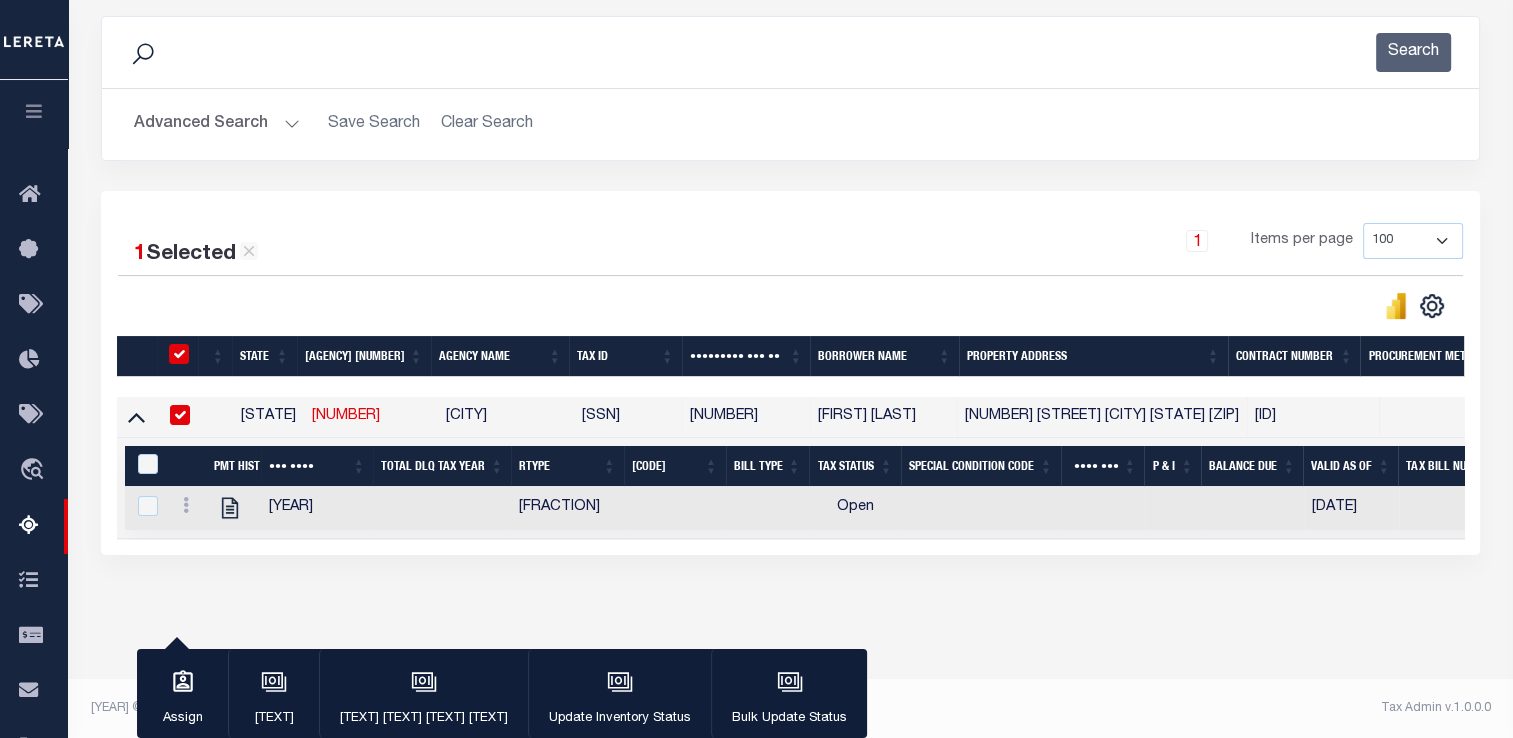 scroll, scrollTop: 0, scrollLeft: 0, axis: both 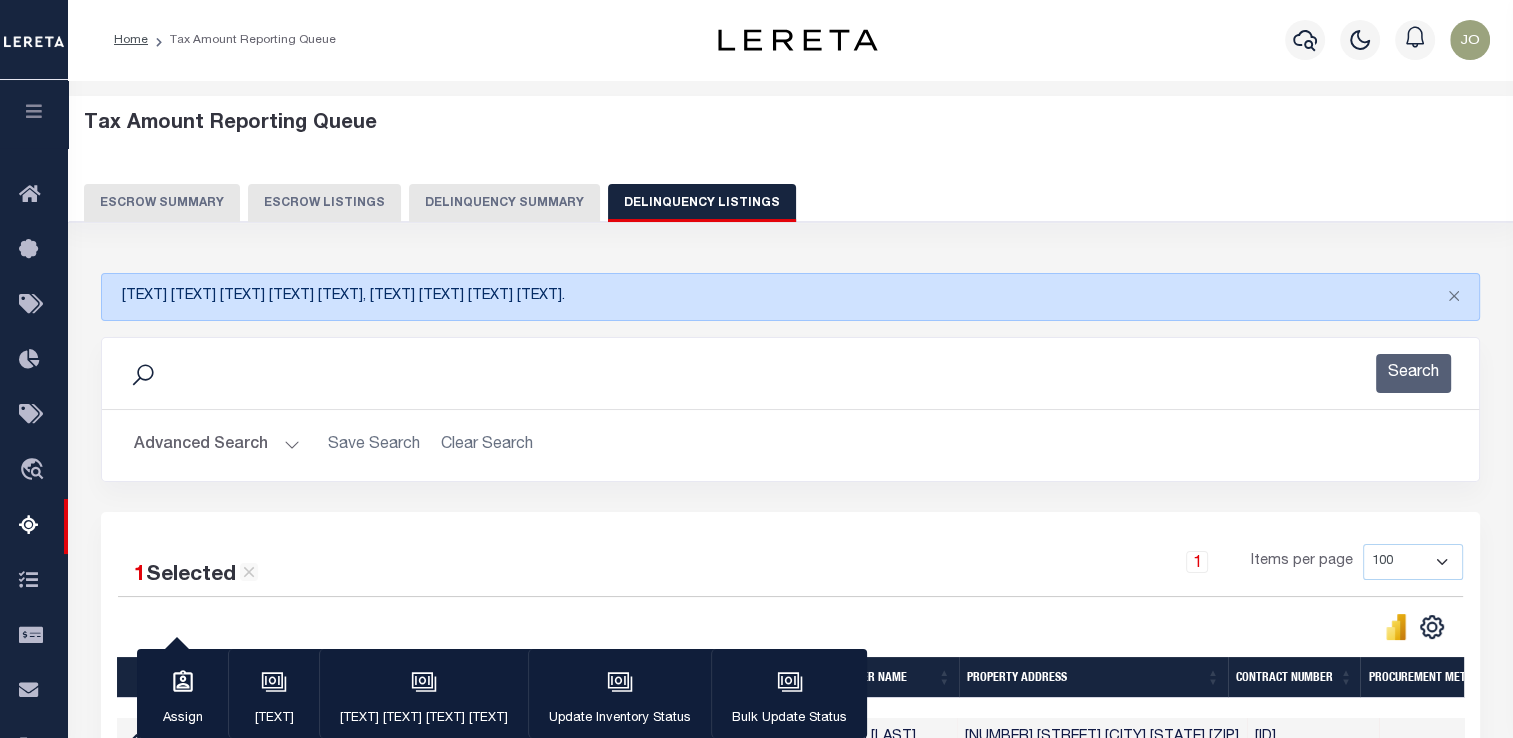 click on "Delinquency Summary" at bounding box center (504, 203) 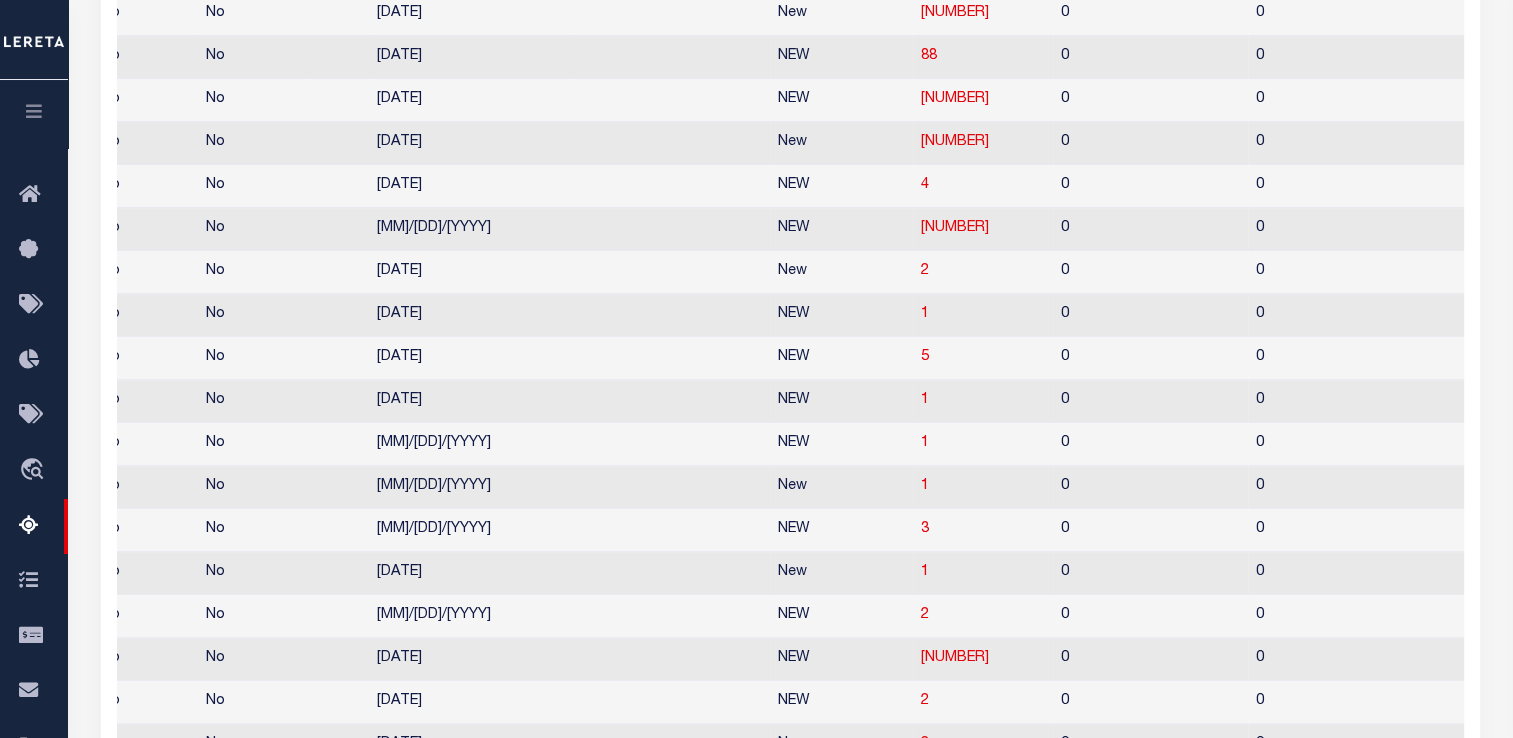 scroll, scrollTop: 1068, scrollLeft: 0, axis: vertical 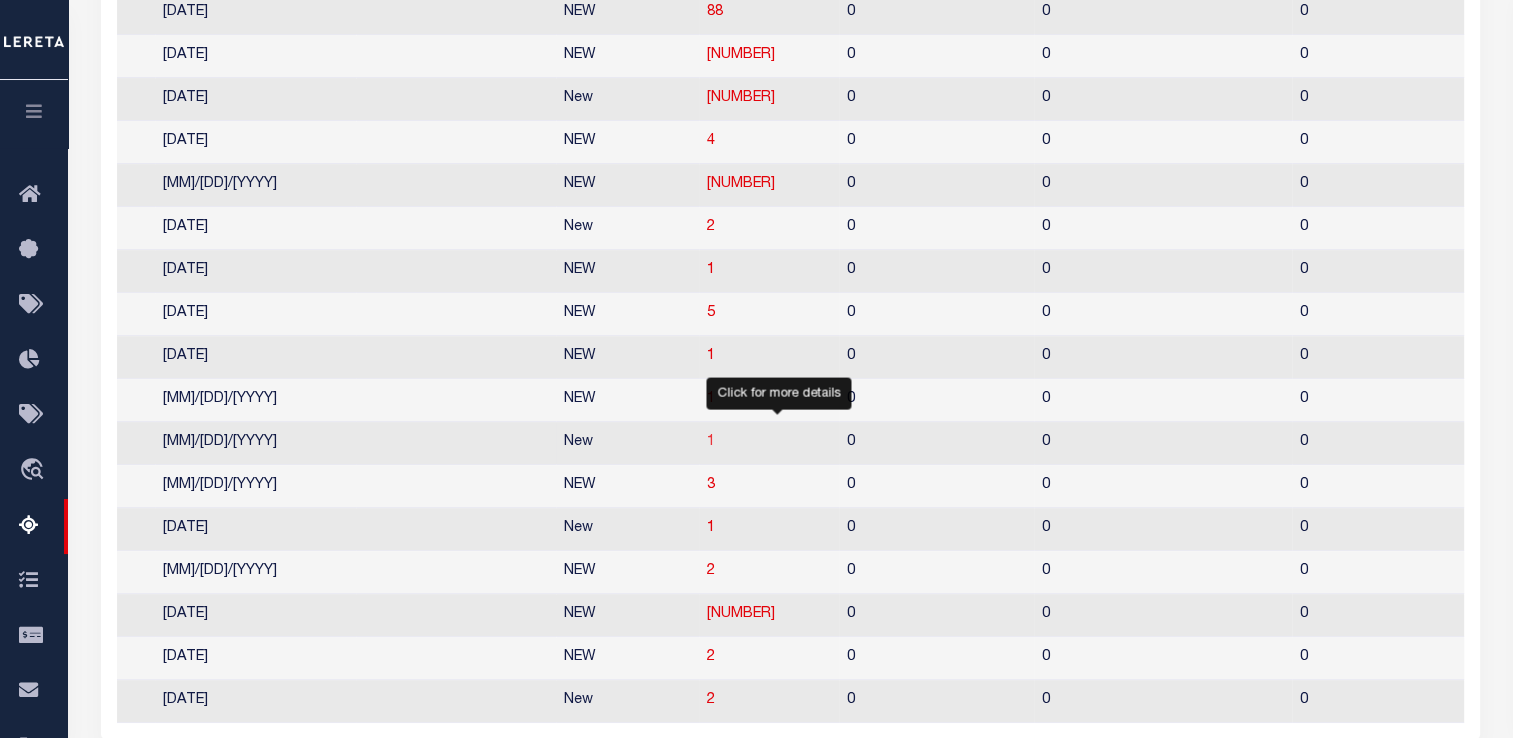 click on "[NUMBER]" at bounding box center [711, 442] 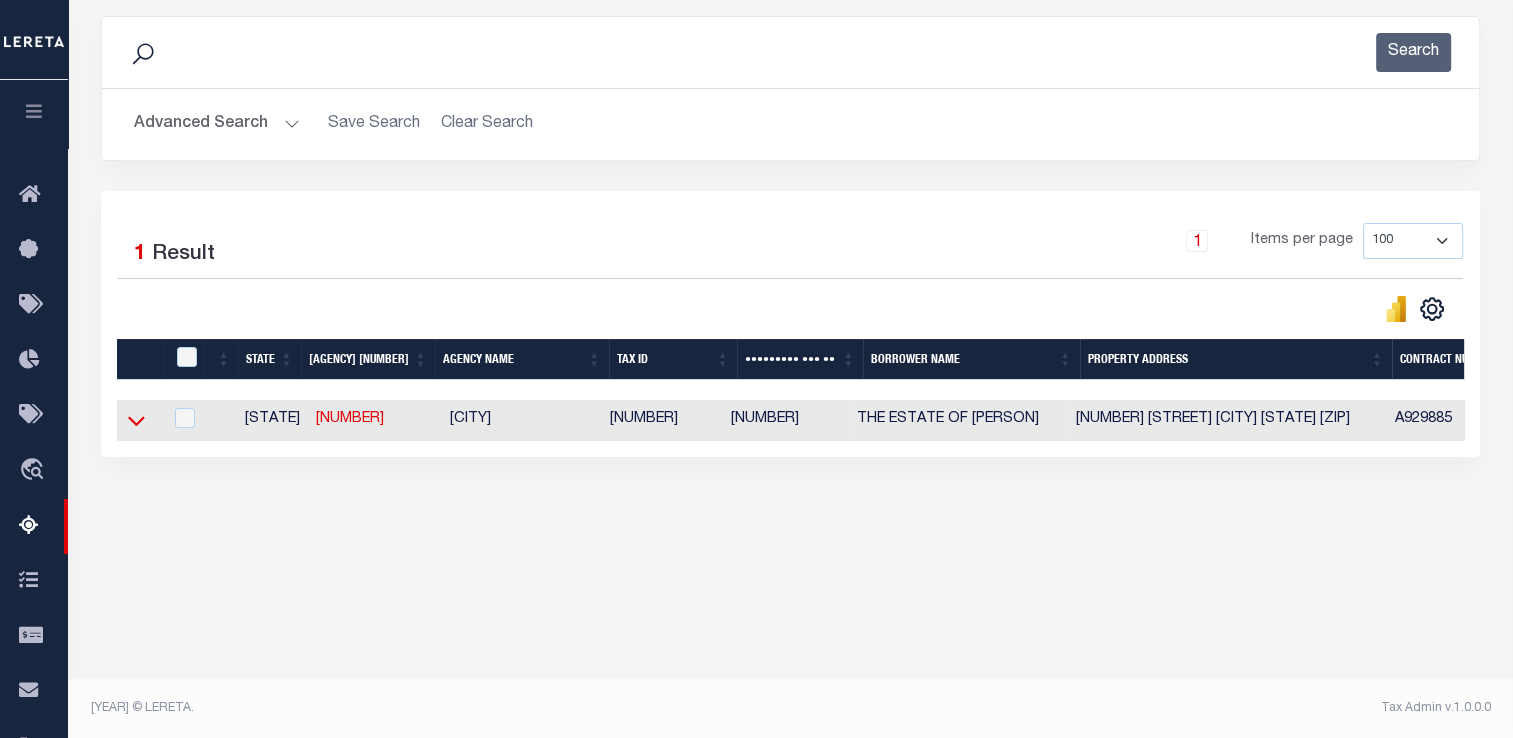 click at bounding box center (136, 420) 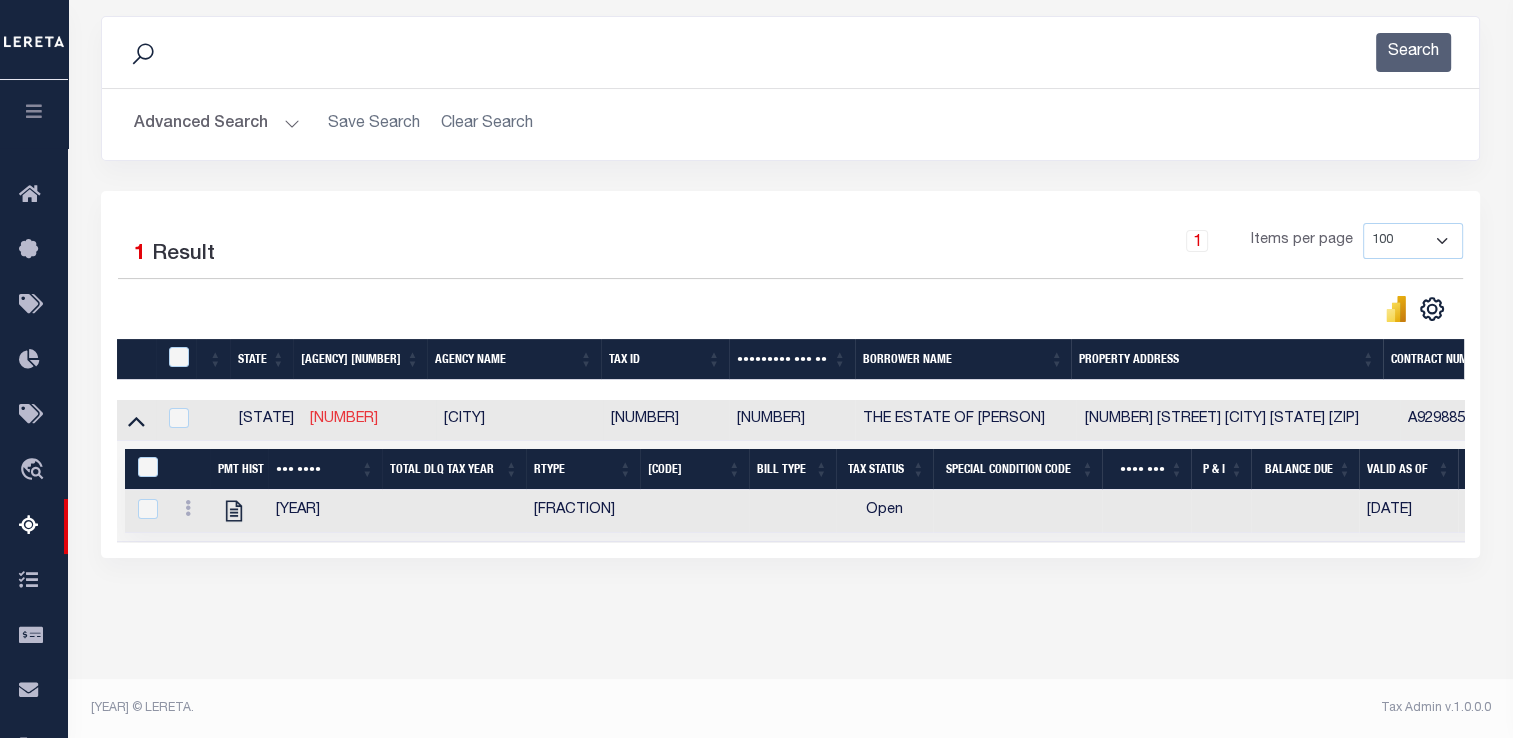 click on "[NUMBER]" at bounding box center [344, 419] 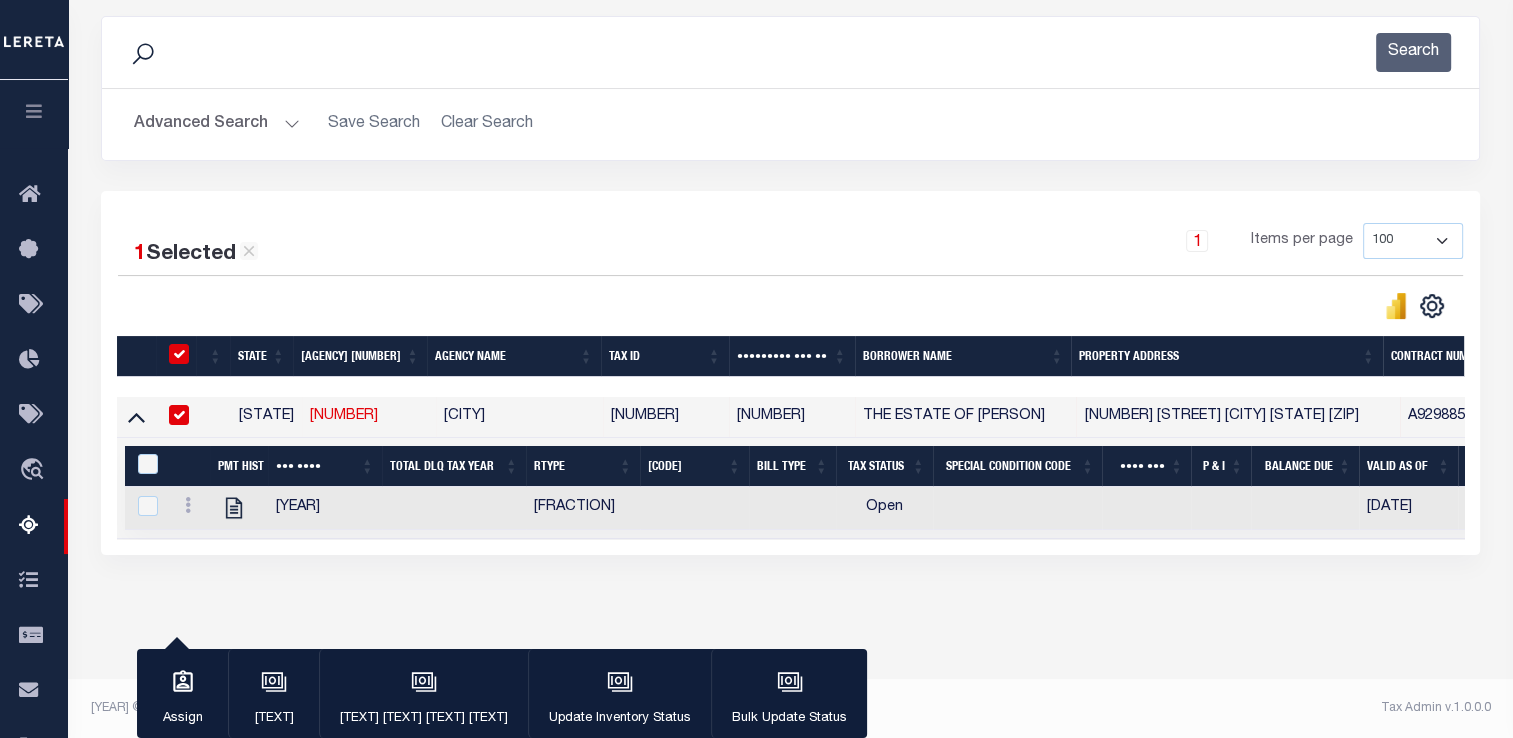 drag, startPoint x: 604, startPoint y: 418, endPoint x: 720, endPoint y: 421, distance: 116.03879 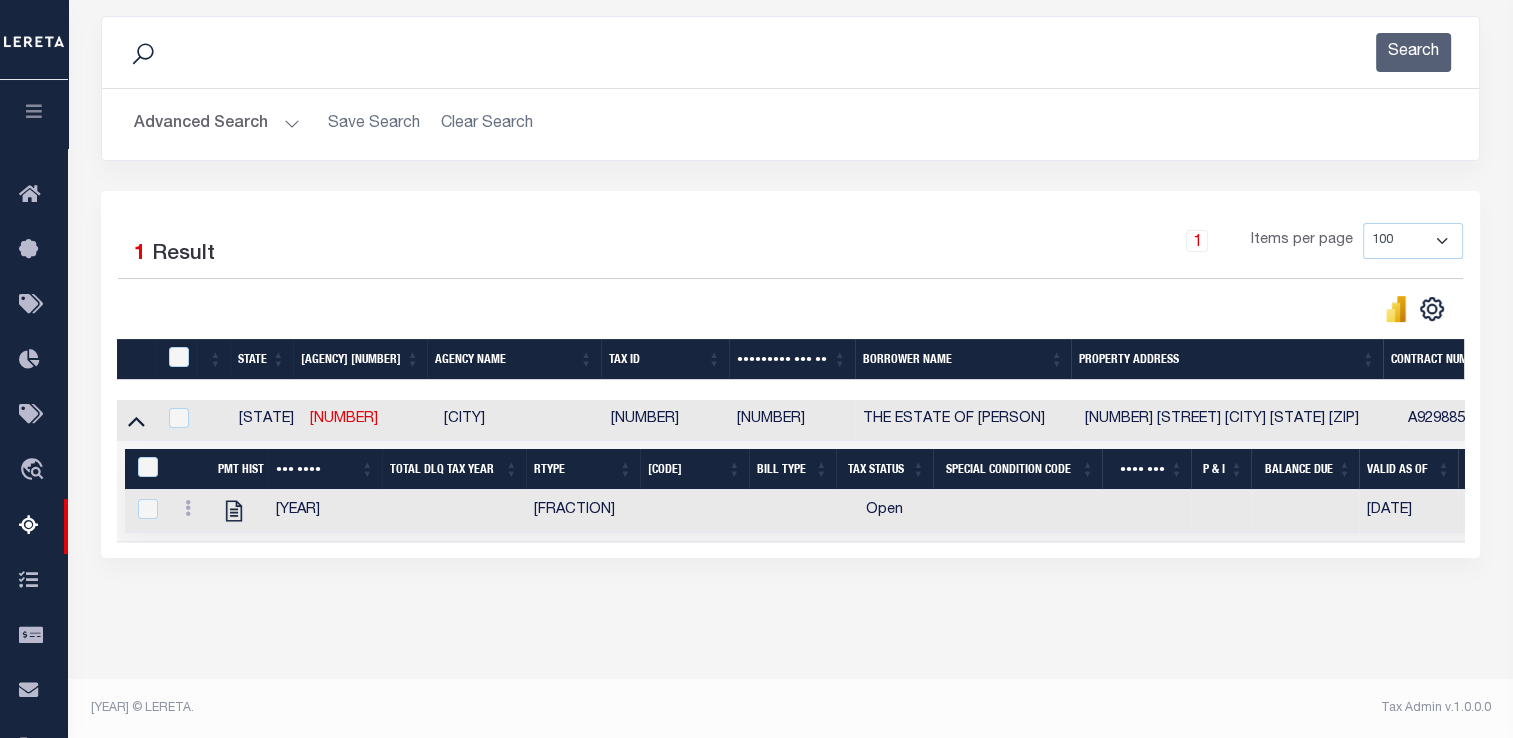 copy on "018-40-04-008.00" 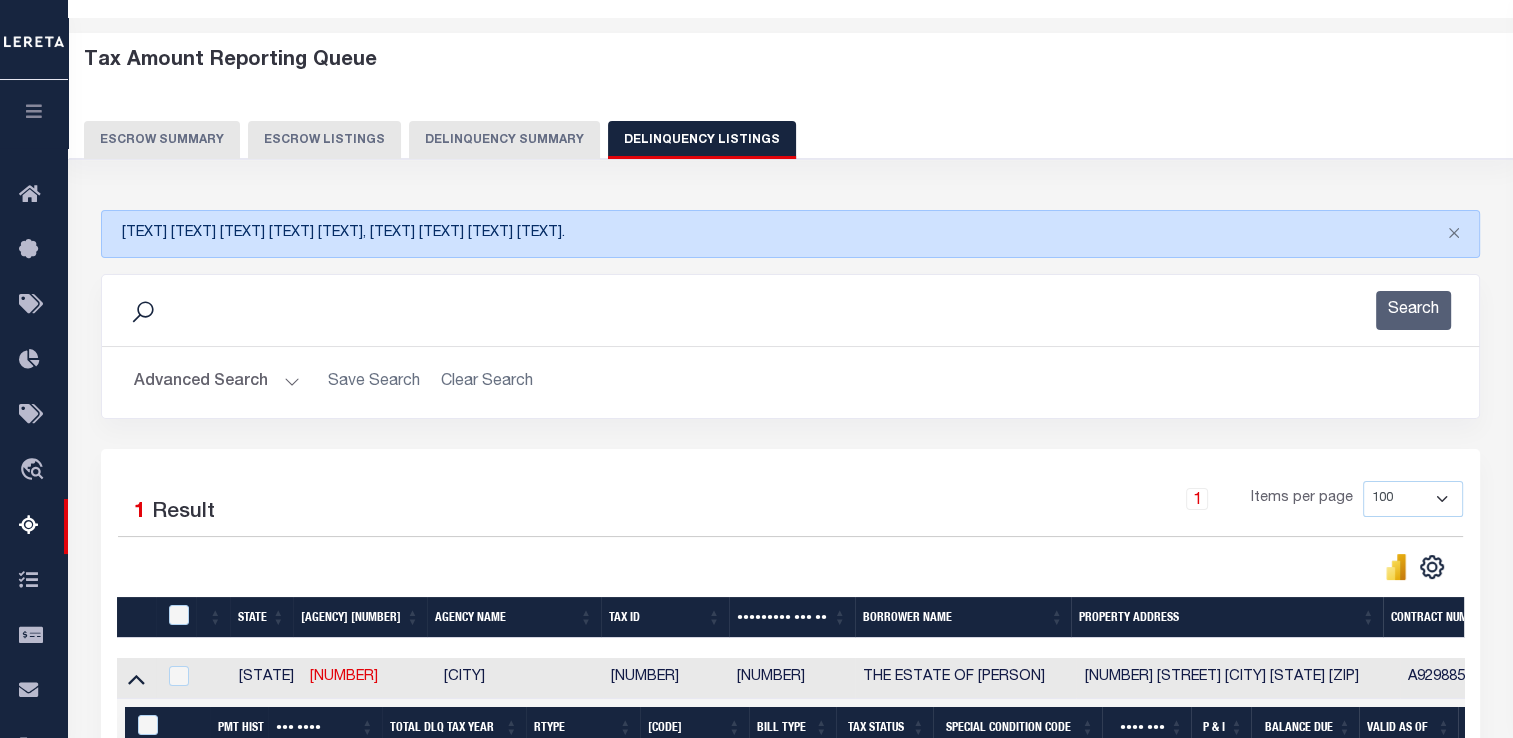 scroll, scrollTop: 41, scrollLeft: 0, axis: vertical 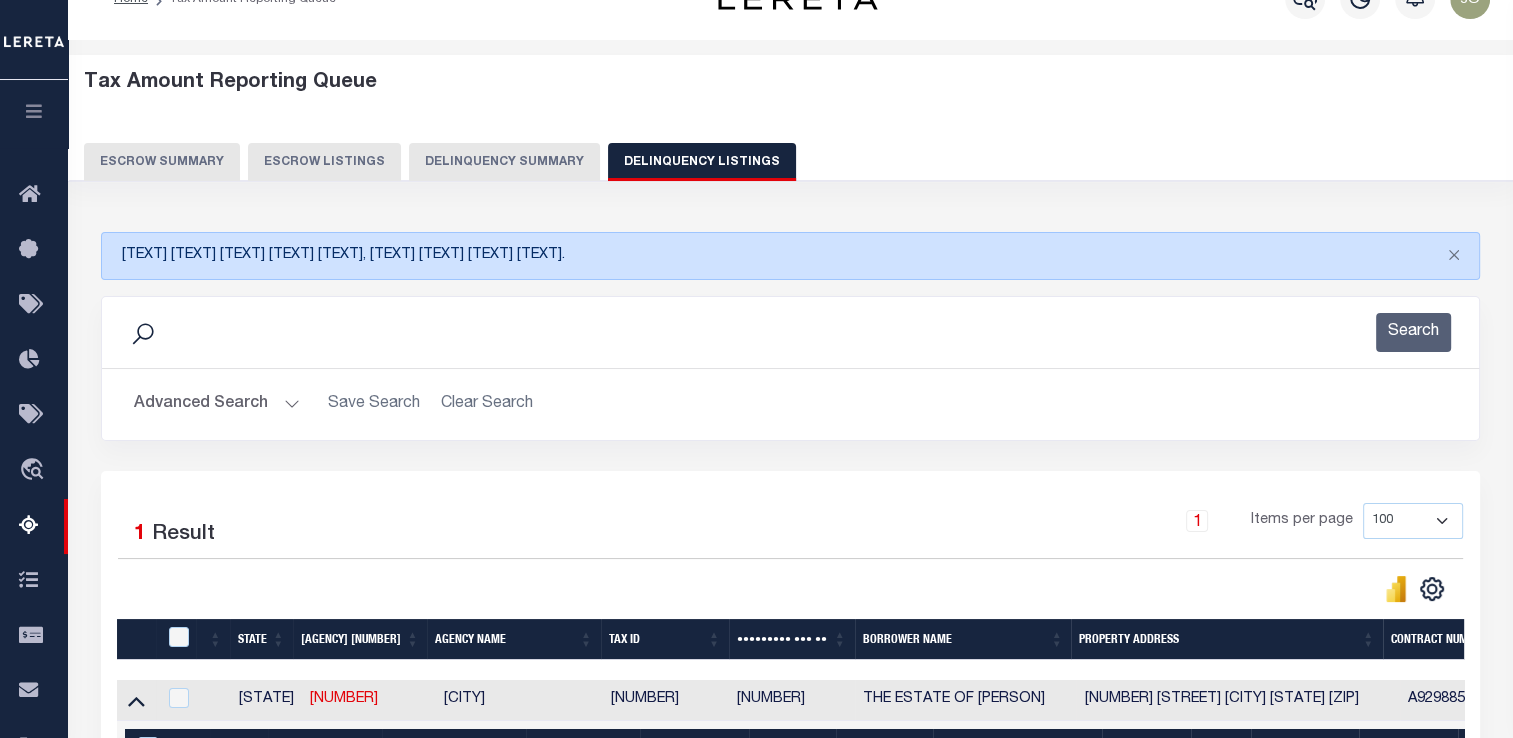 click on "Delinquency Summary" at bounding box center (504, 162) 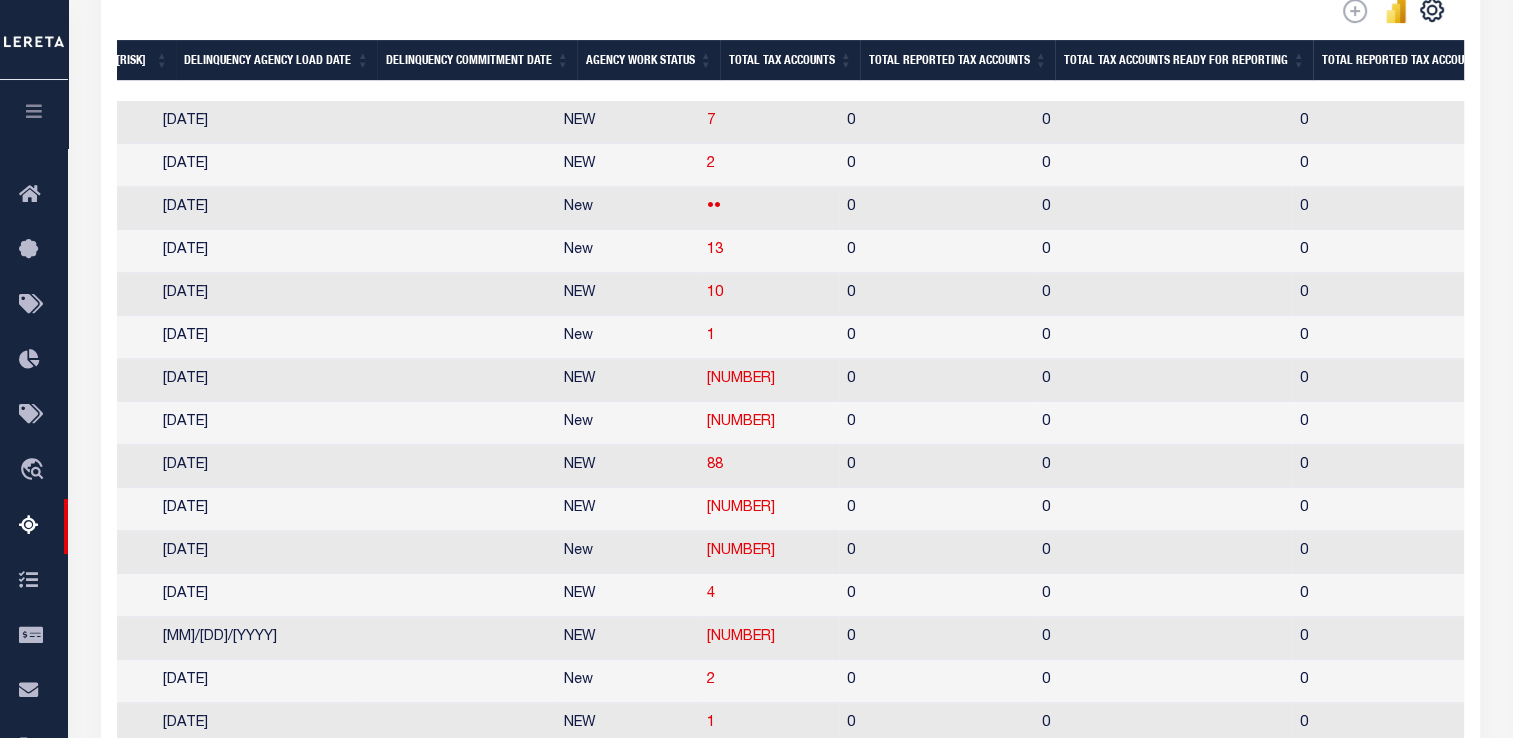 scroll, scrollTop: 613, scrollLeft: 0, axis: vertical 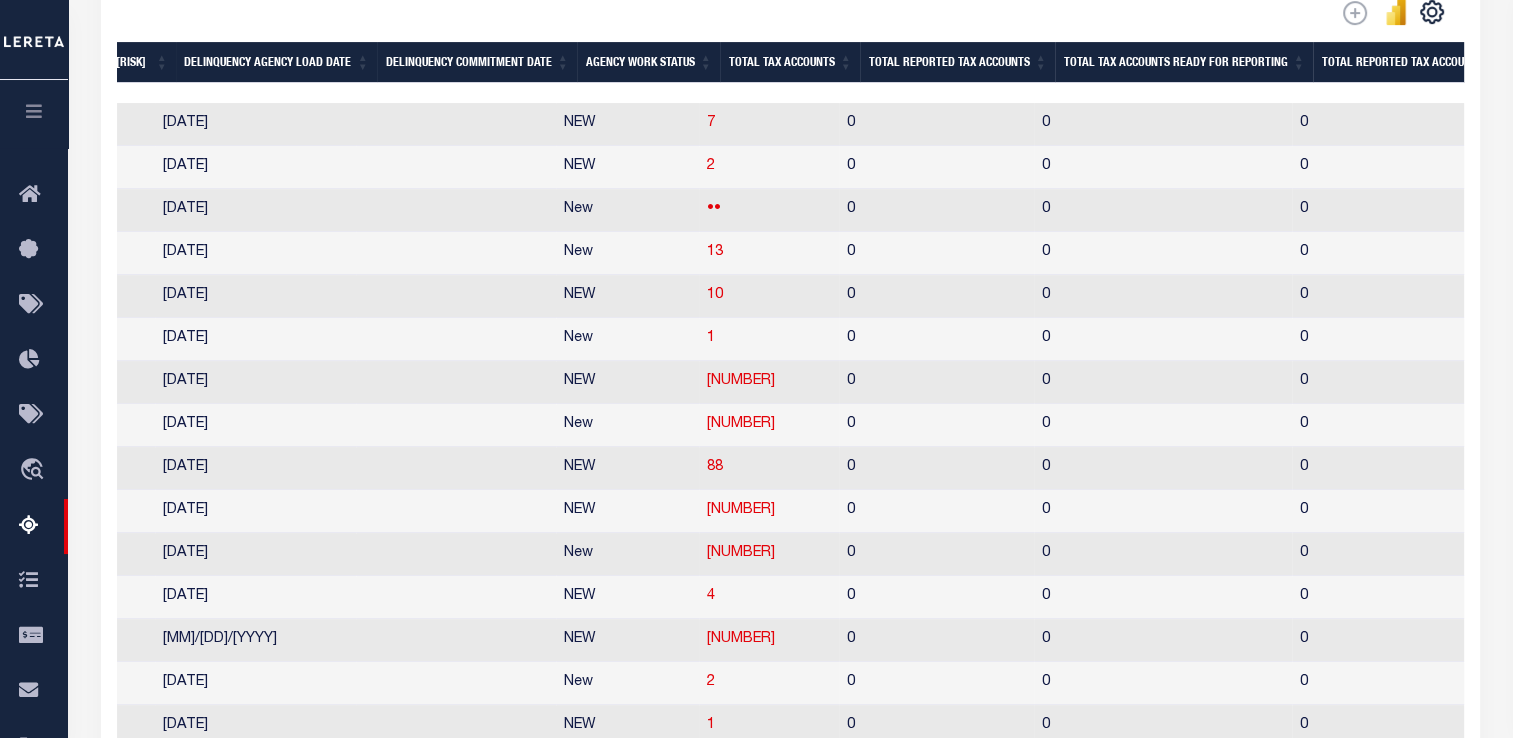click on "Total Tax Accounts" at bounding box center [790, 62] 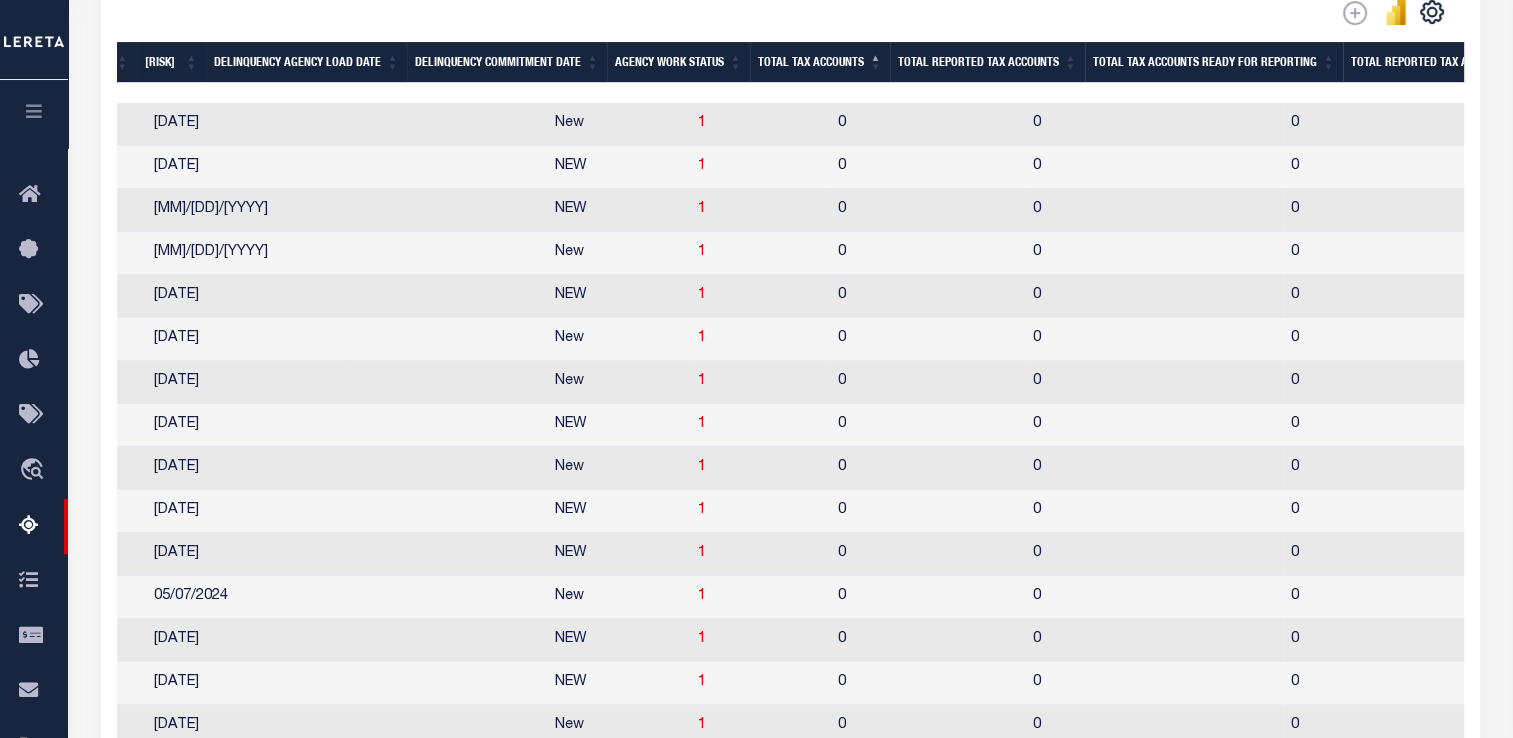 scroll, scrollTop: 1060, scrollLeft: 0, axis: vertical 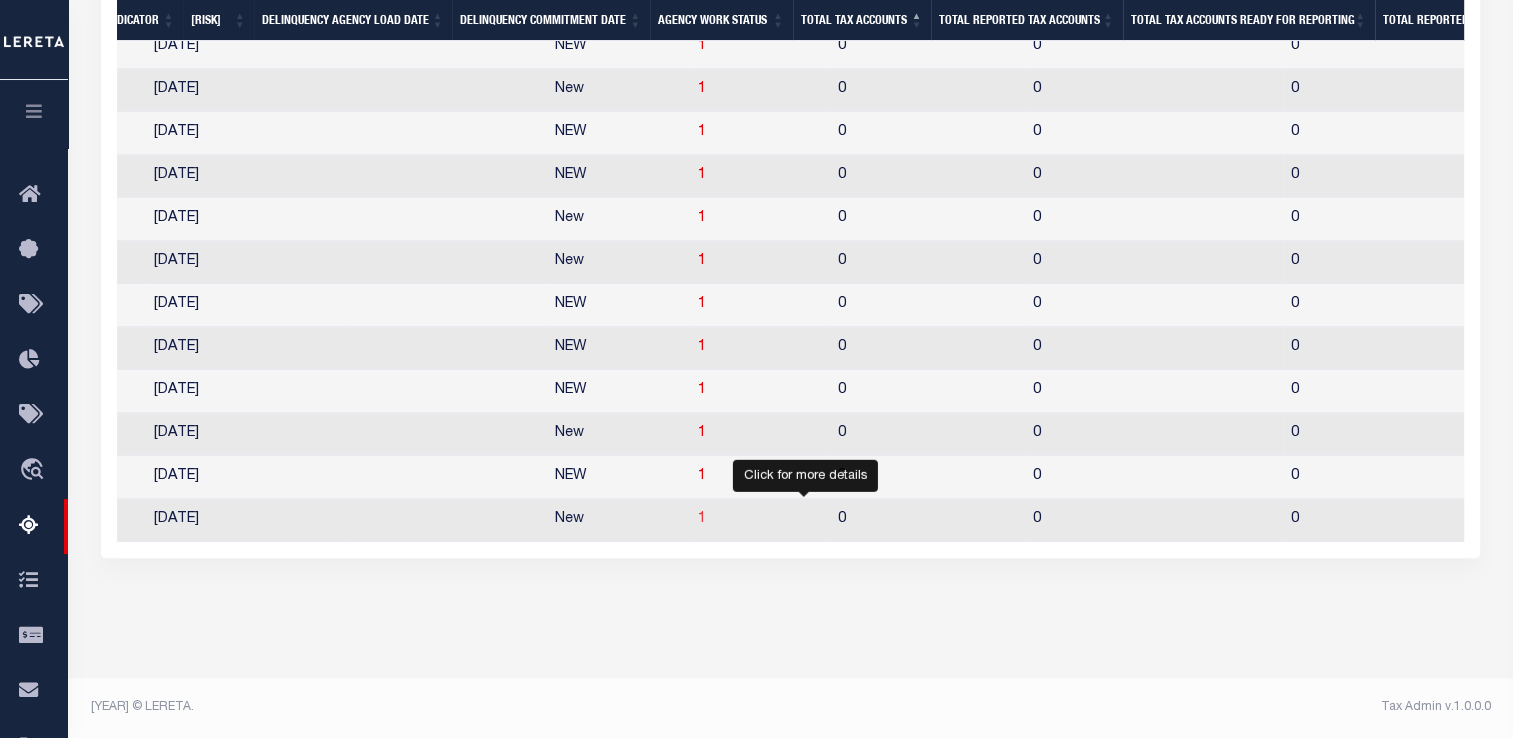 click on "[NUMBER]" at bounding box center [702, 519] 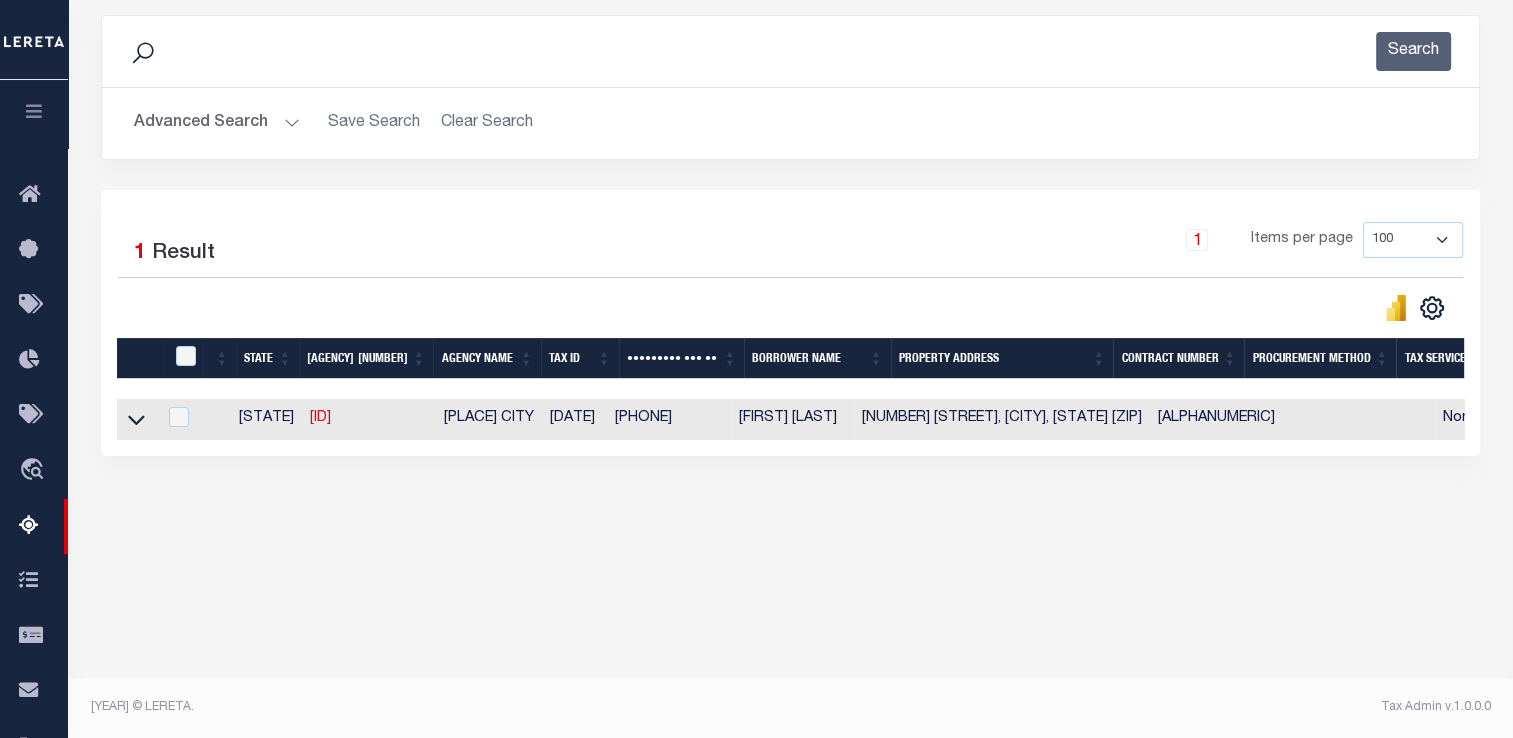 scroll, scrollTop: 321, scrollLeft: 0, axis: vertical 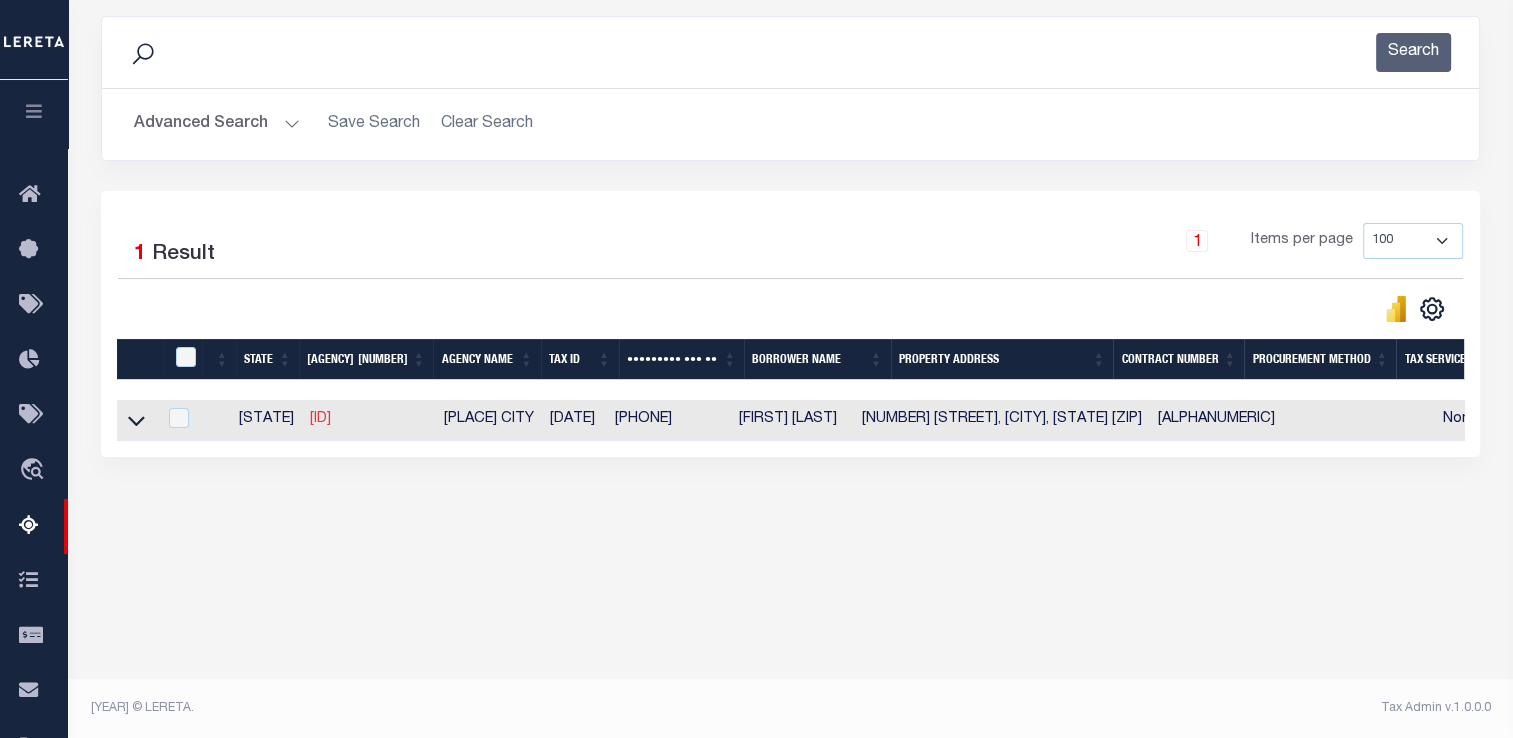 click on "[NUMBER]" at bounding box center [320, 419] 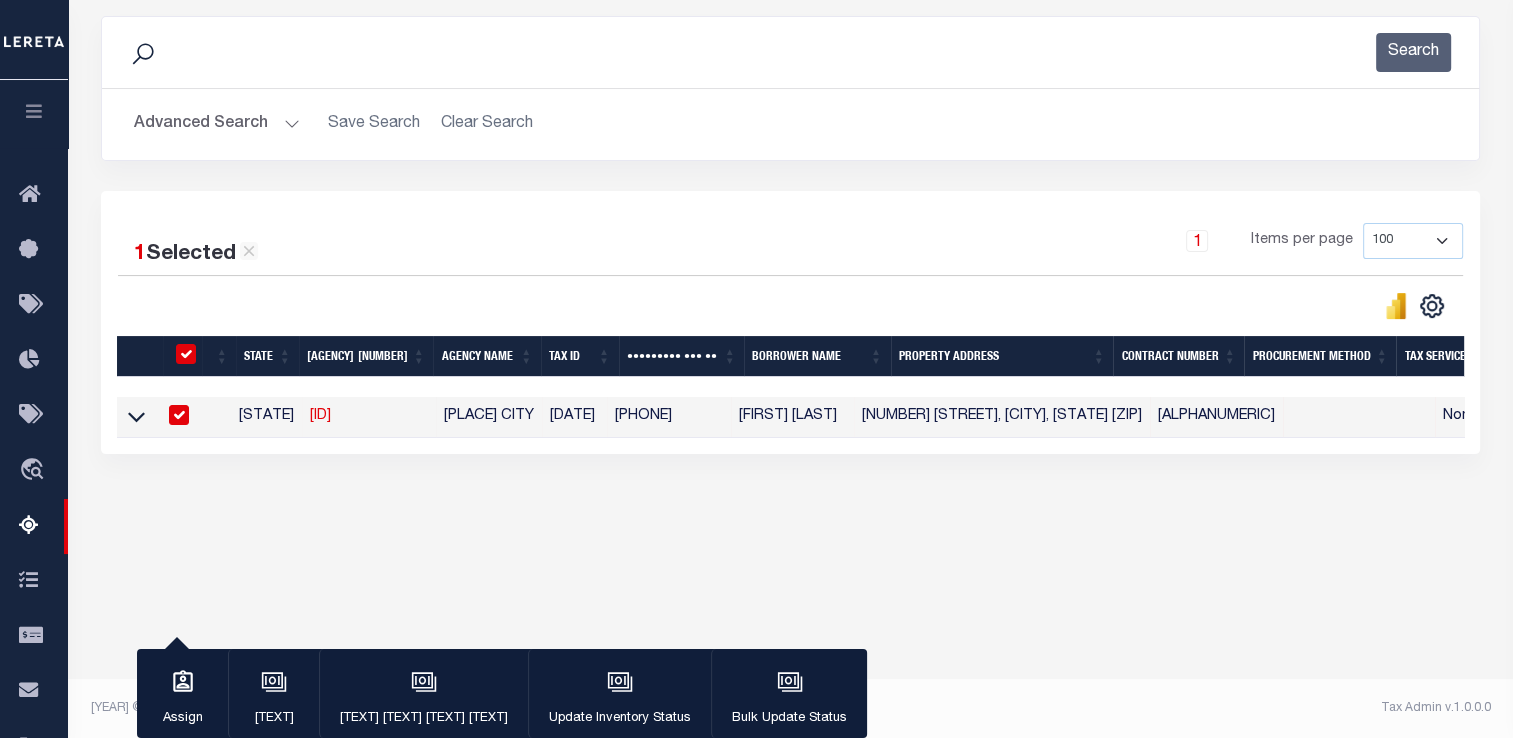 click on "10132023" at bounding box center [574, 417] 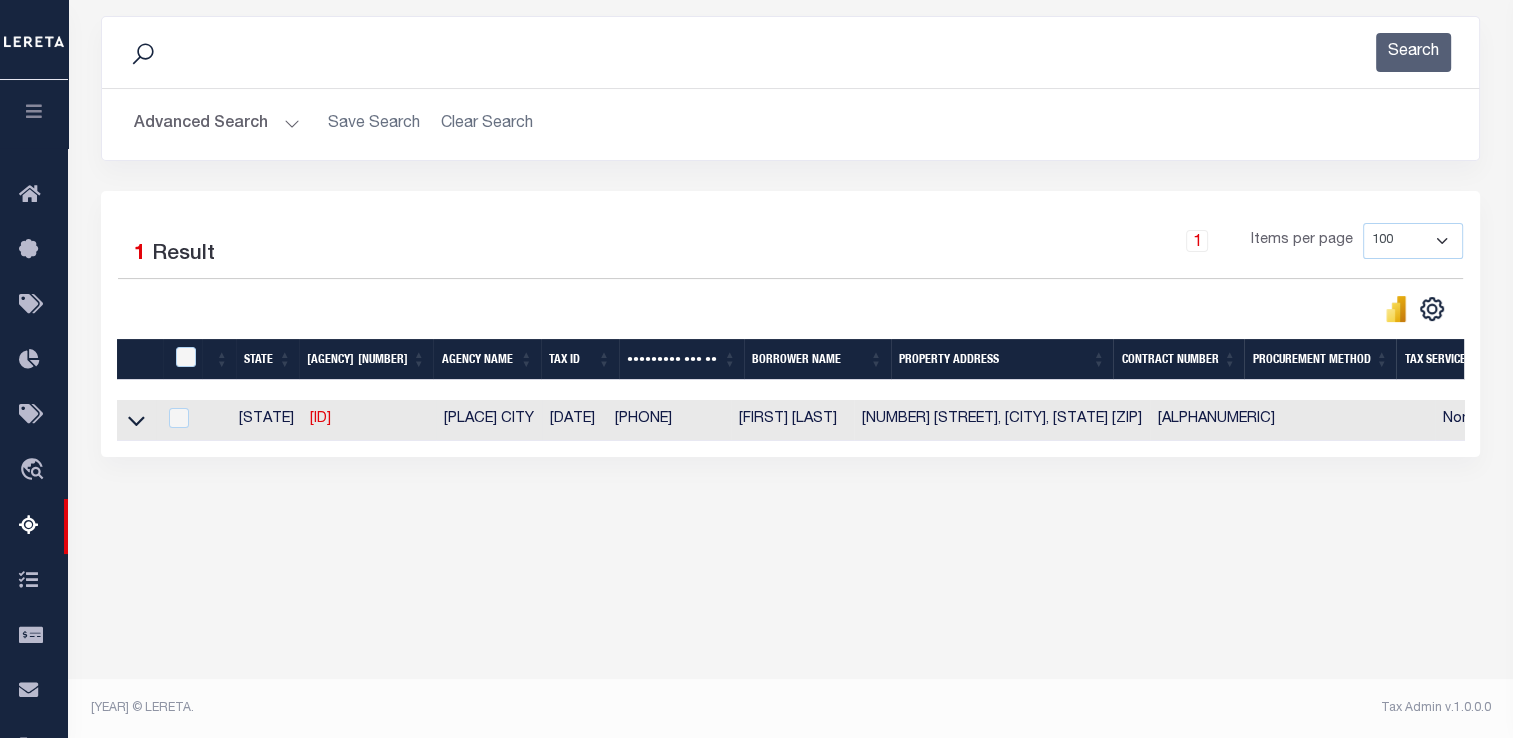 click on "10132023" at bounding box center [574, 420] 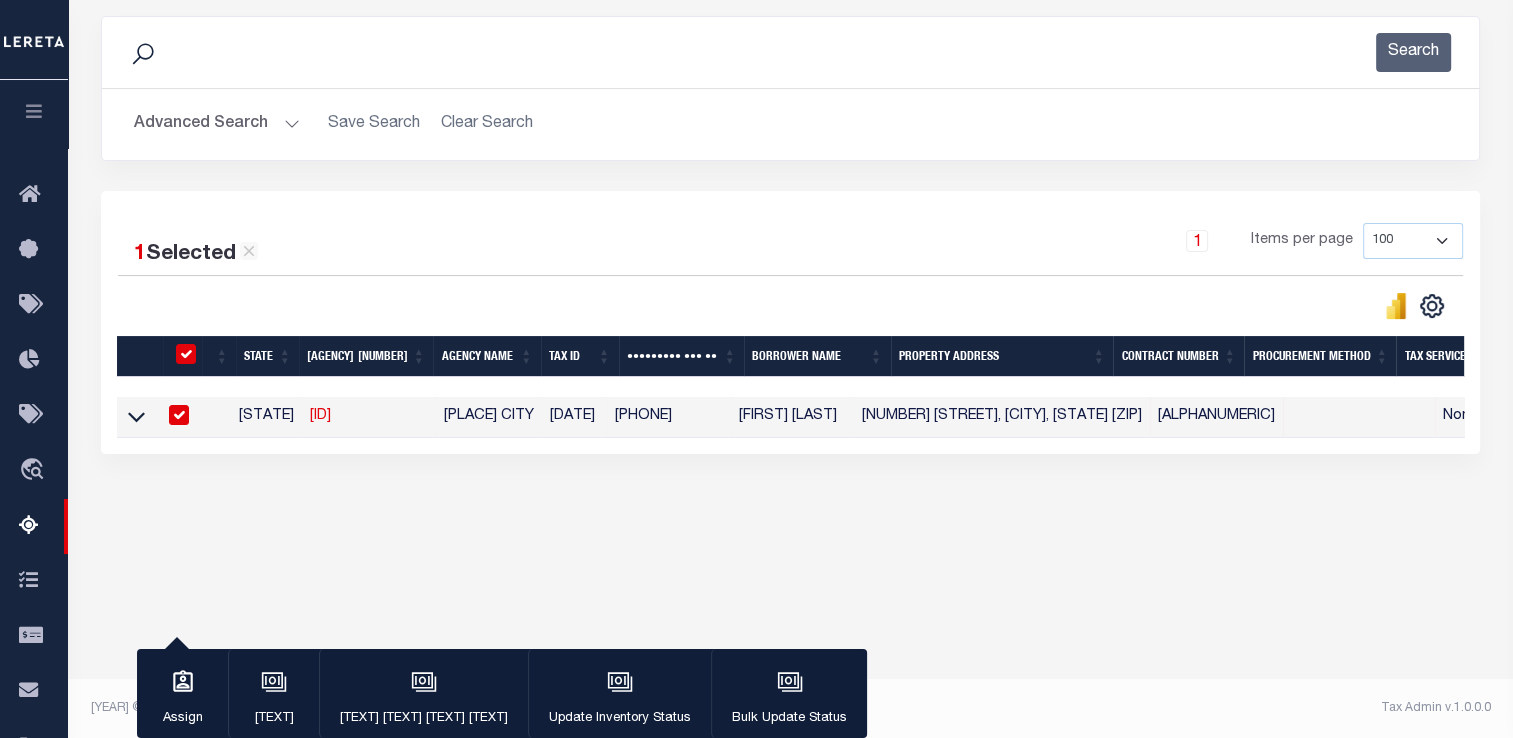 copy on "10132023" 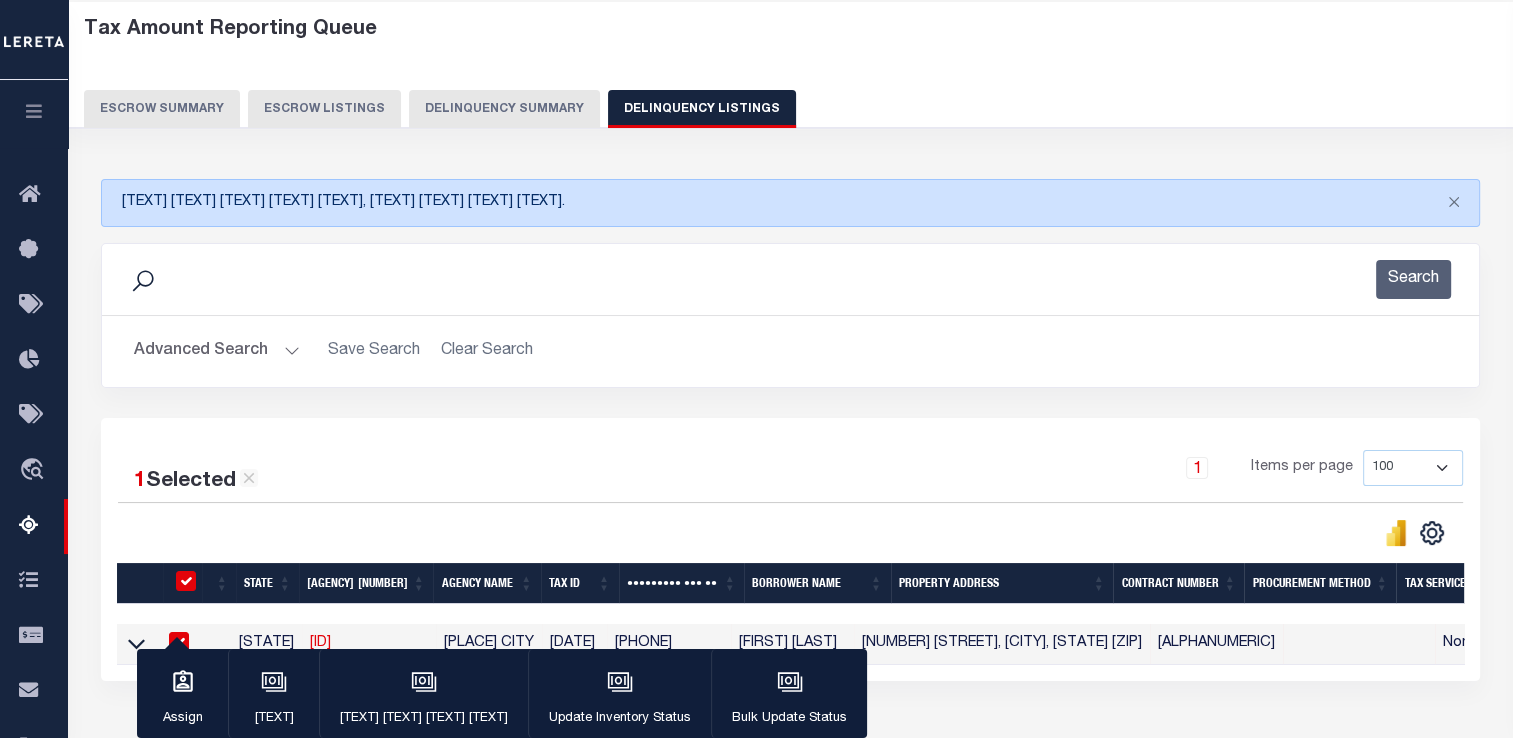 scroll, scrollTop: 63, scrollLeft: 0, axis: vertical 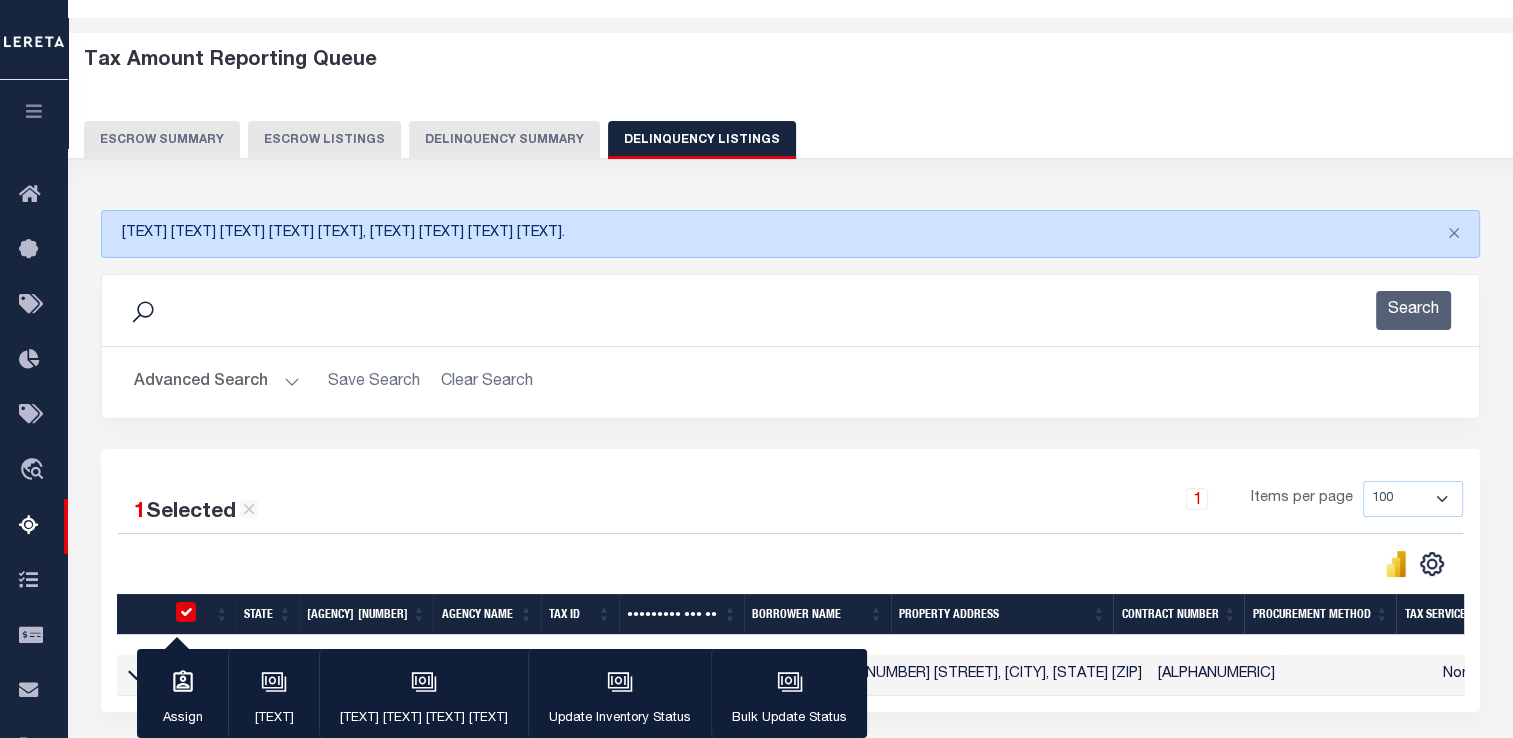 click on "Delinquency Summary" at bounding box center (504, 140) 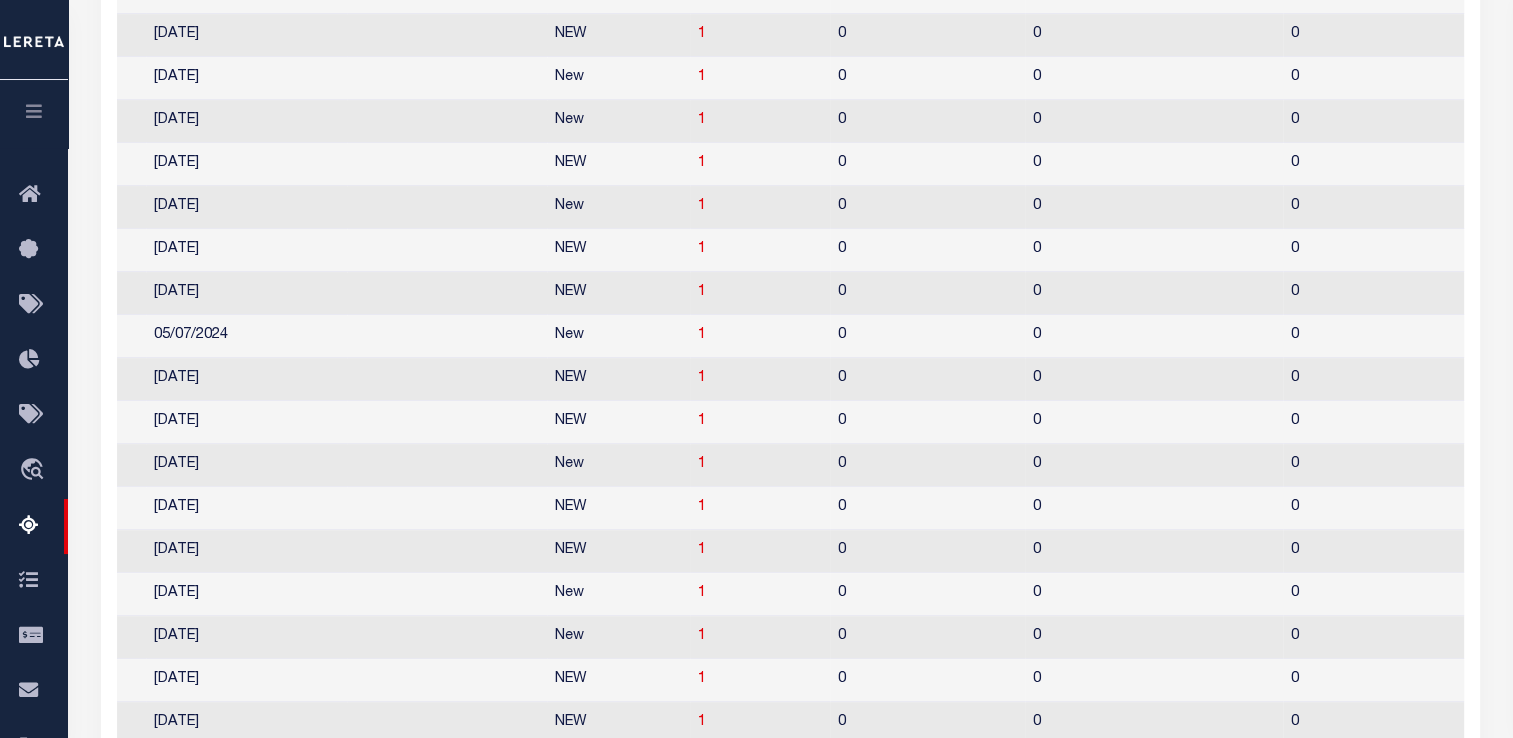 scroll, scrollTop: 921, scrollLeft: 0, axis: vertical 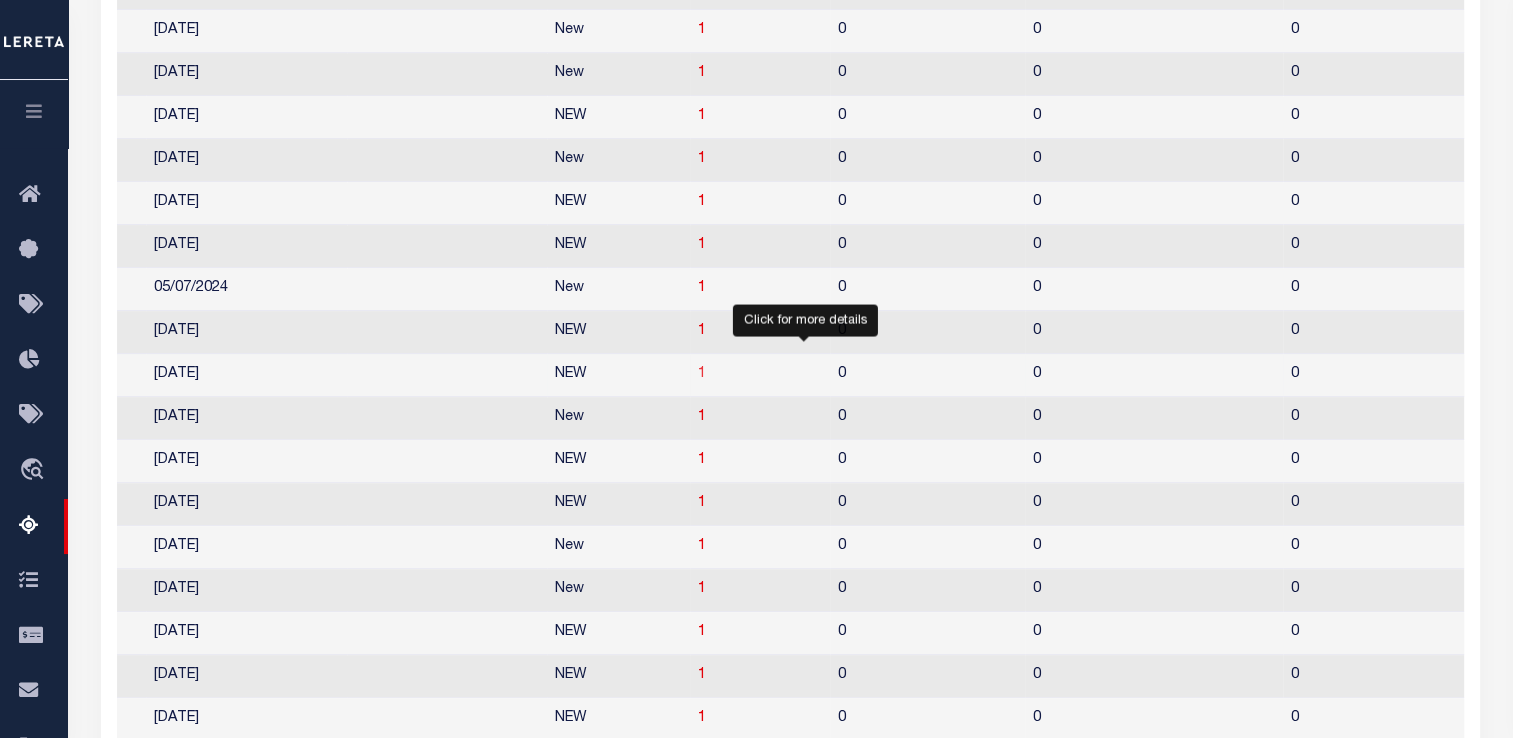 click on "[NUMBER]" at bounding box center [702, 374] 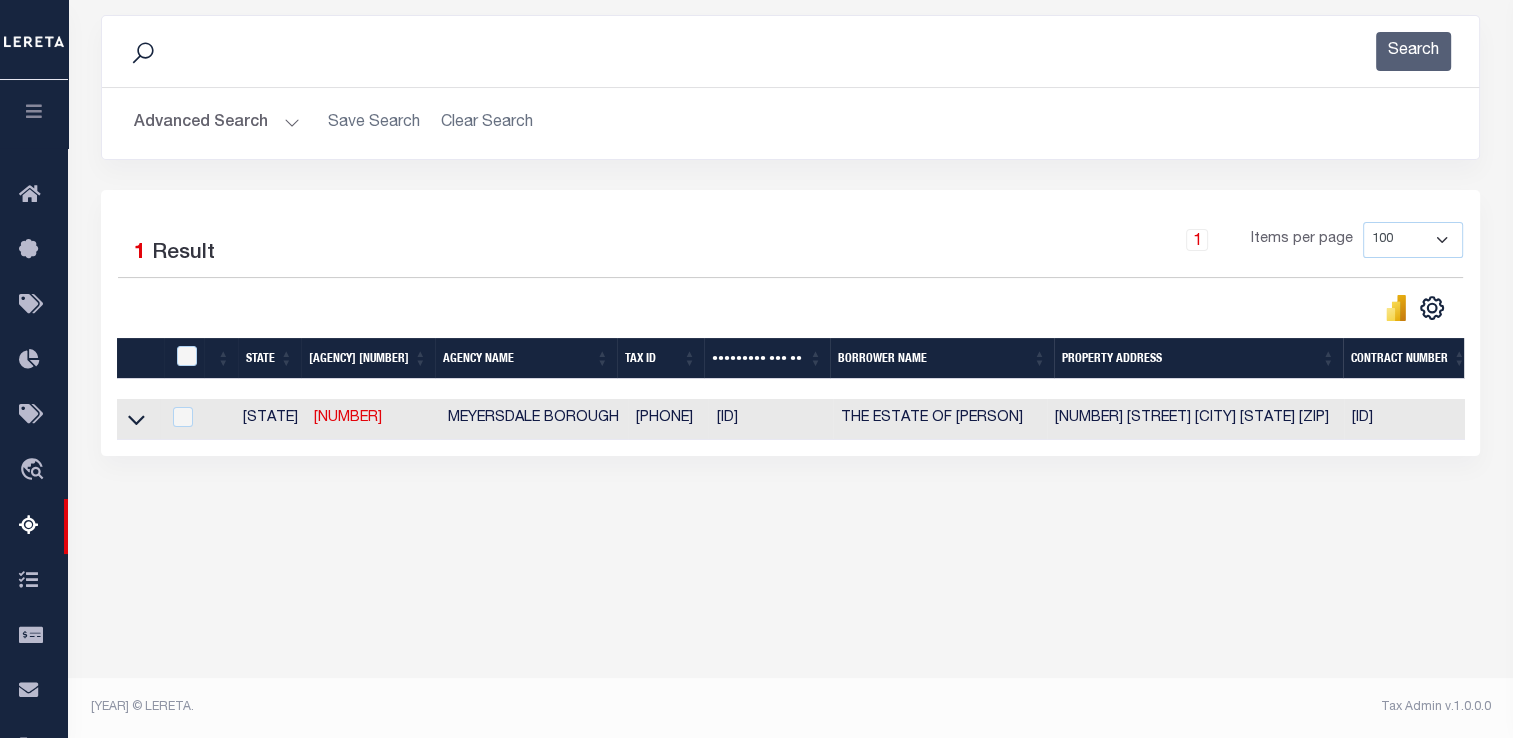 scroll, scrollTop: 321, scrollLeft: 0, axis: vertical 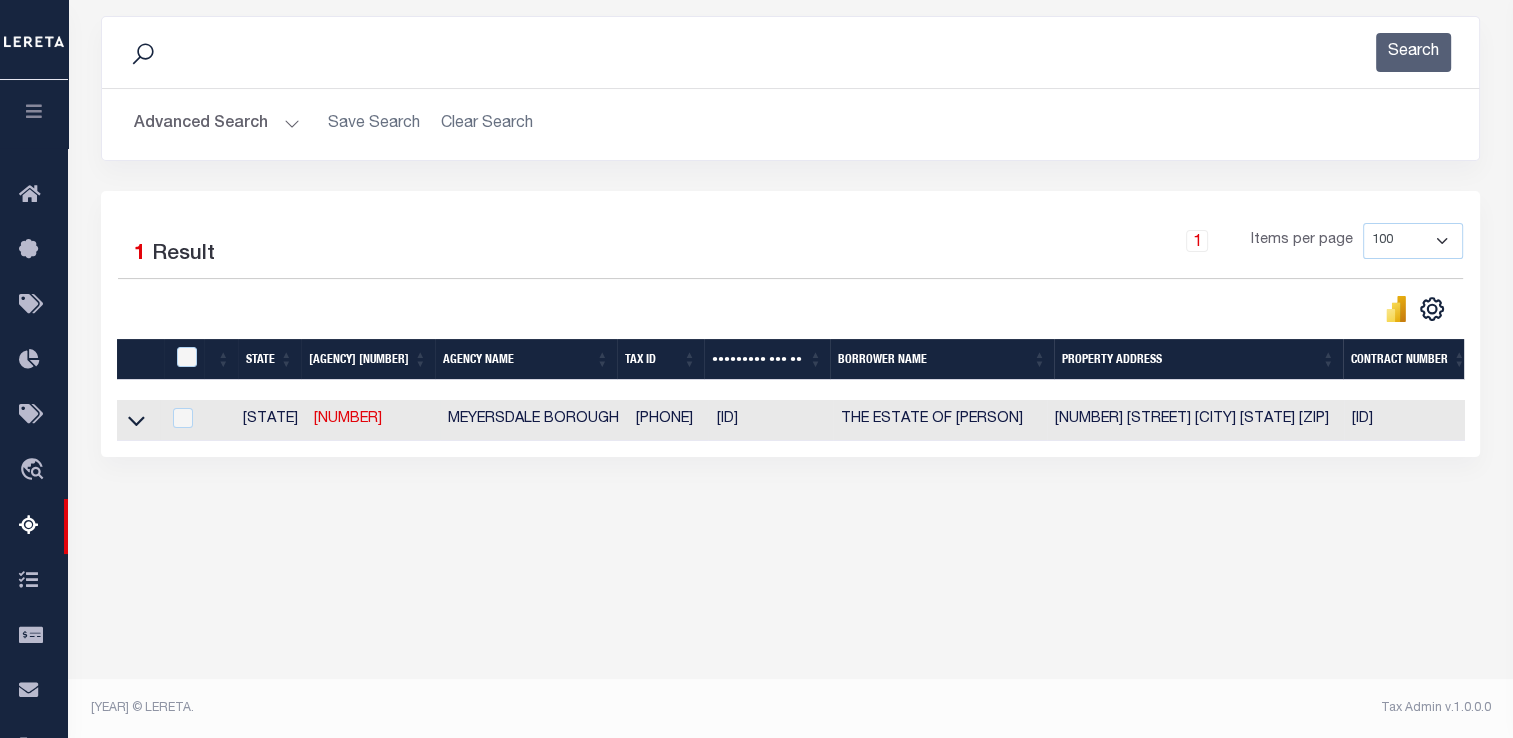 click on "260002210" at bounding box center (668, 420) 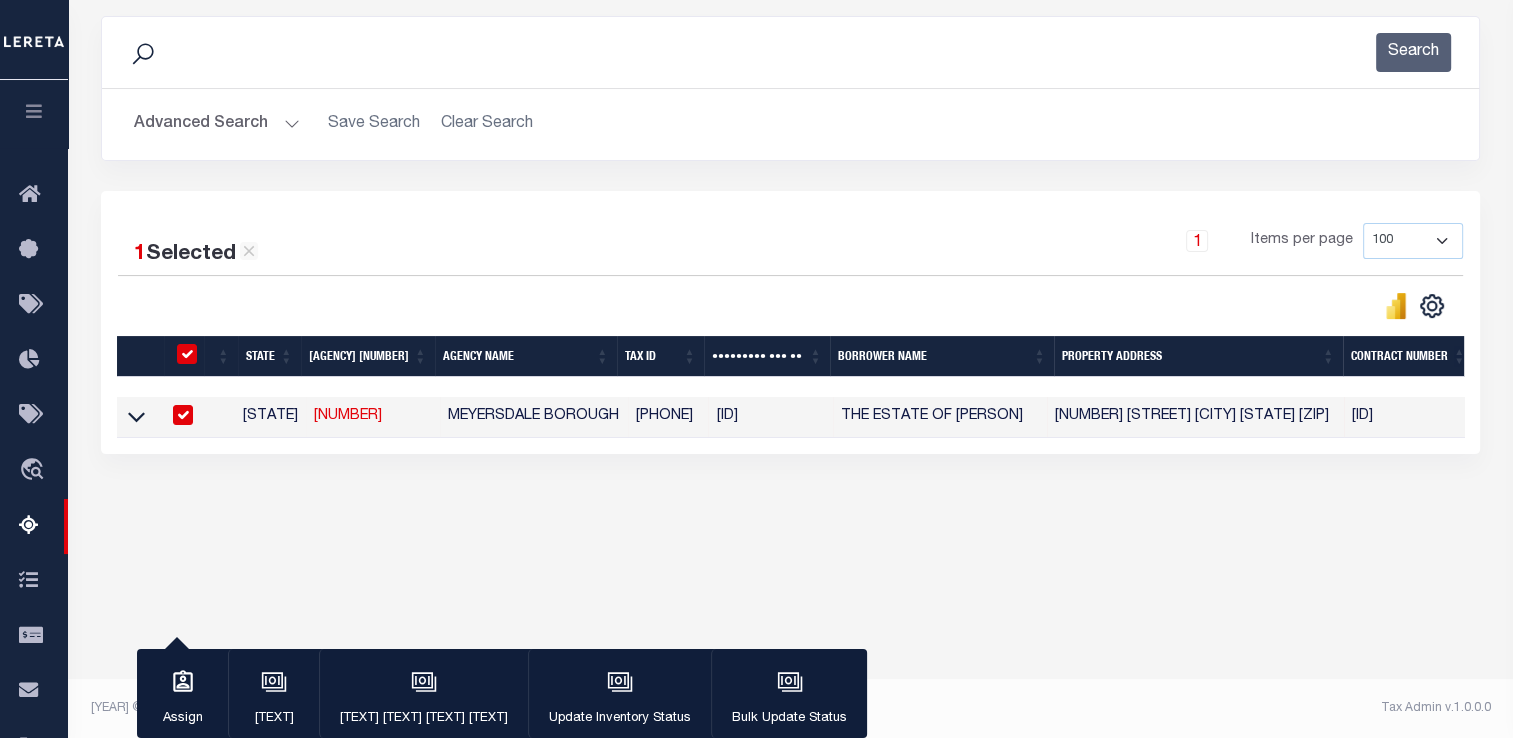 click on "260002210" at bounding box center [668, 417] 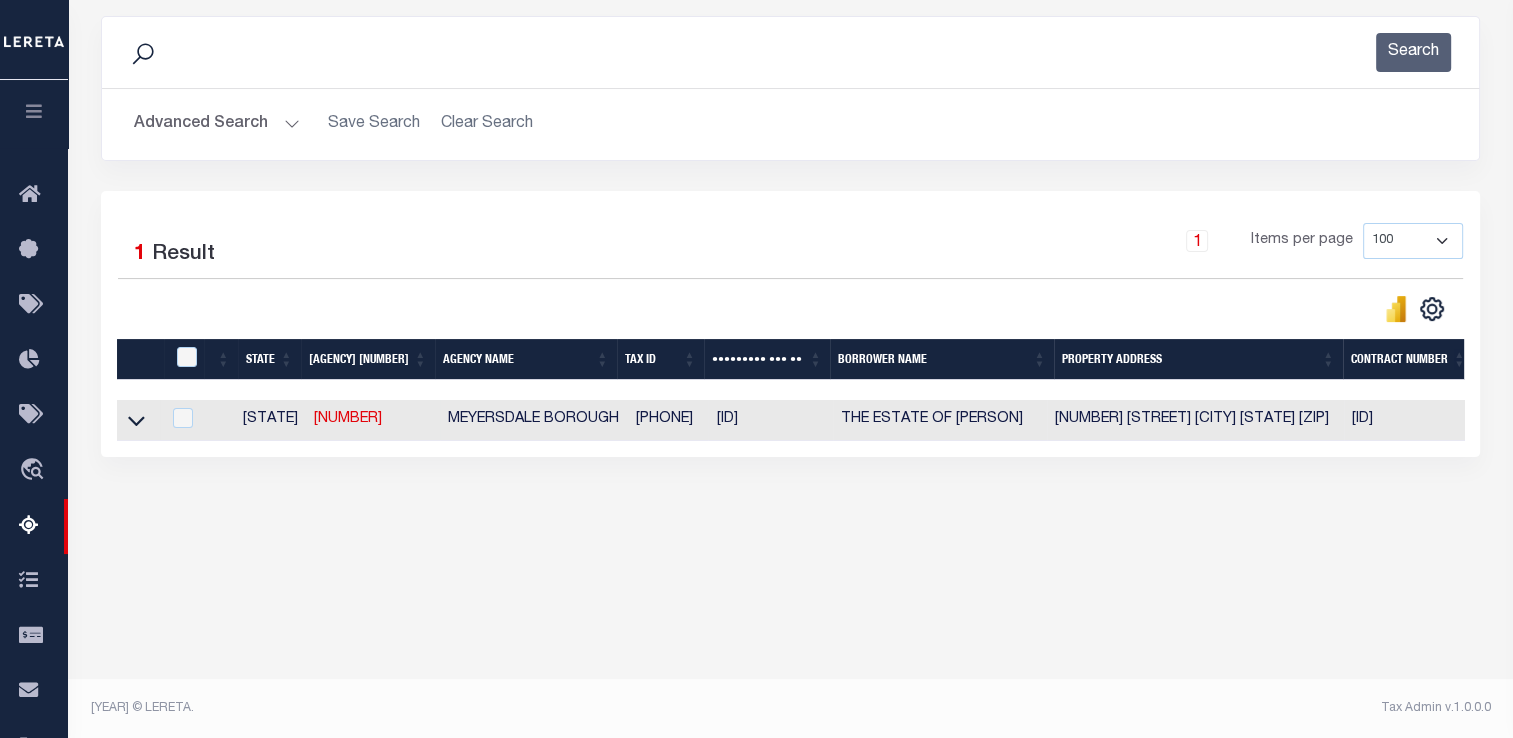 copy on "260002210" 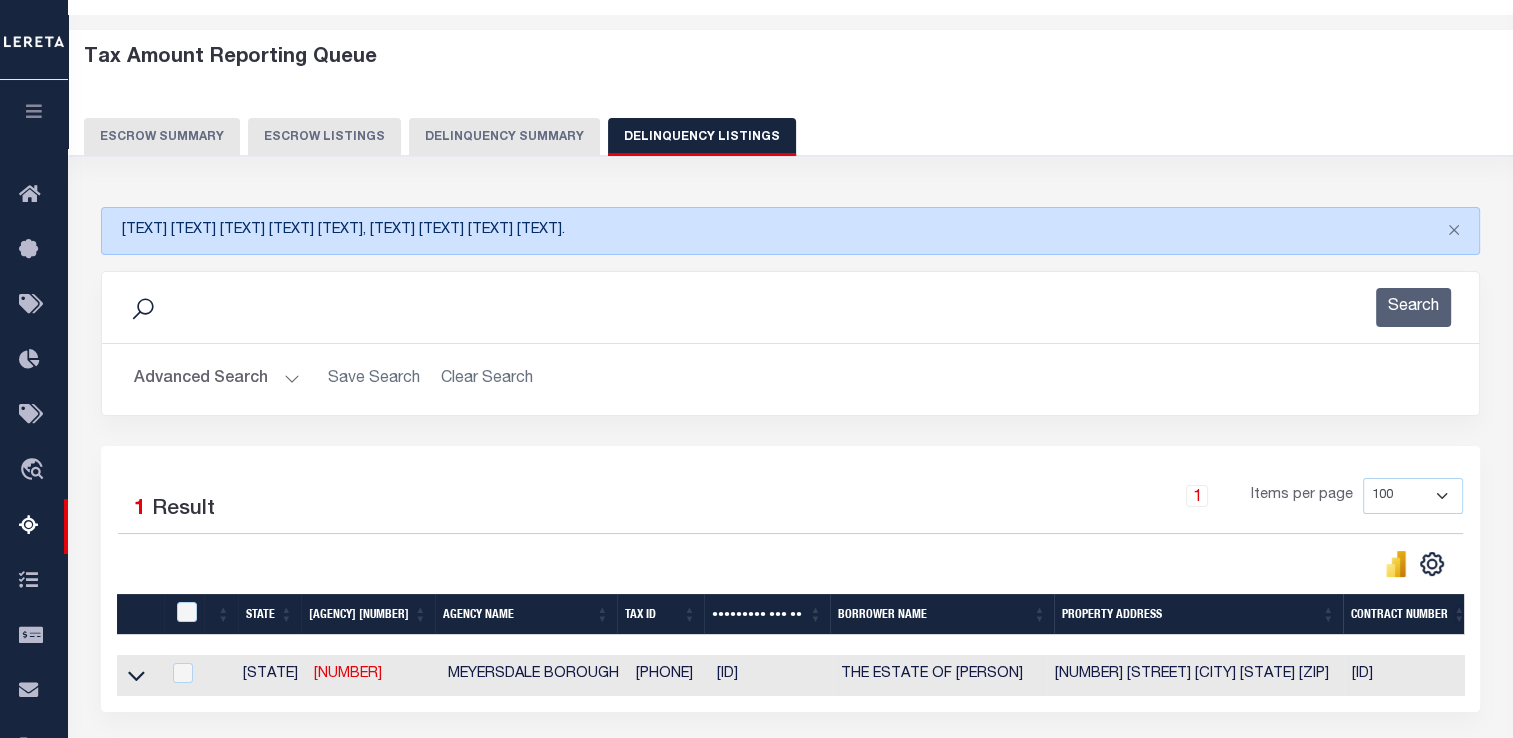 scroll, scrollTop: 64, scrollLeft: 0, axis: vertical 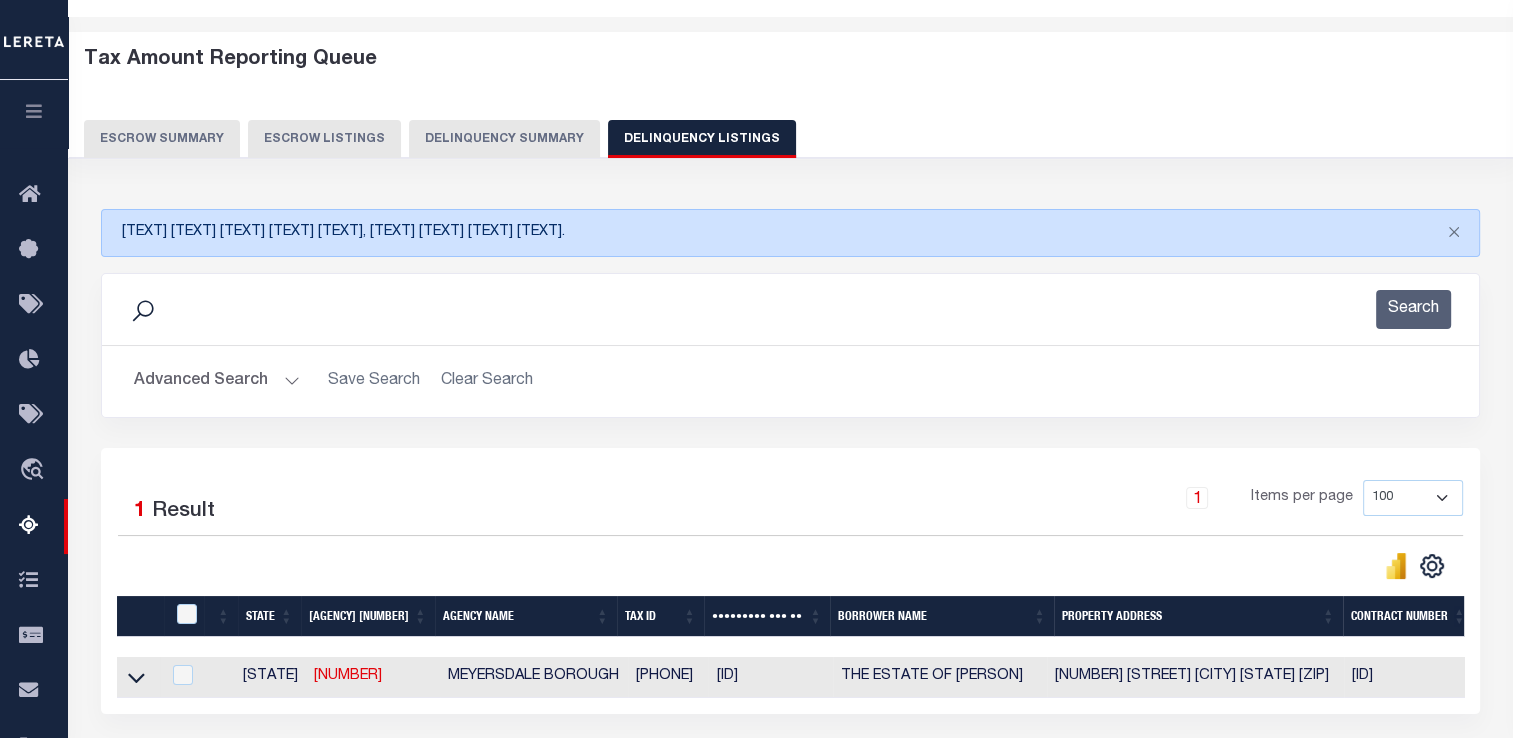 click on "Delinquency Summary" at bounding box center [504, 139] 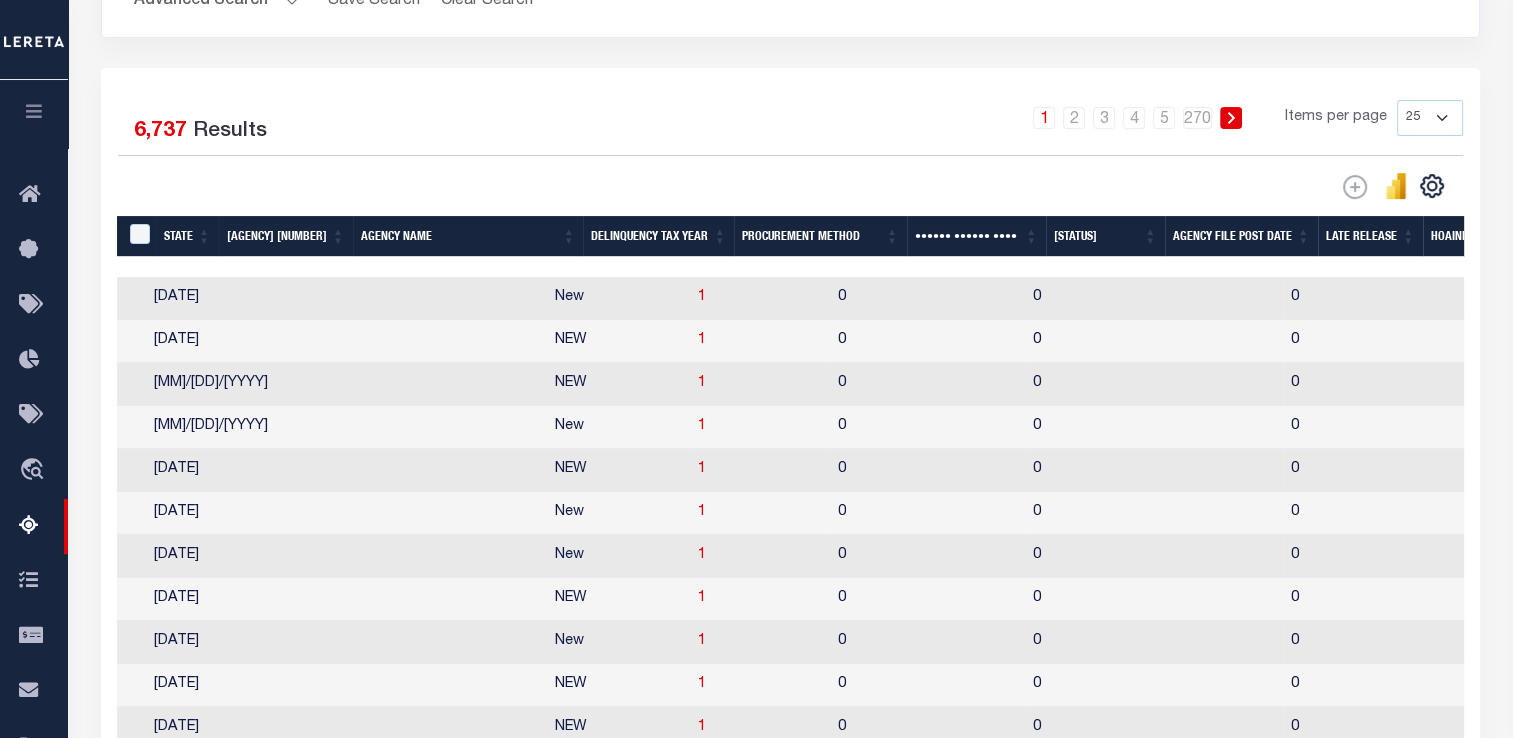 scroll, scrollTop: 409, scrollLeft: 0, axis: vertical 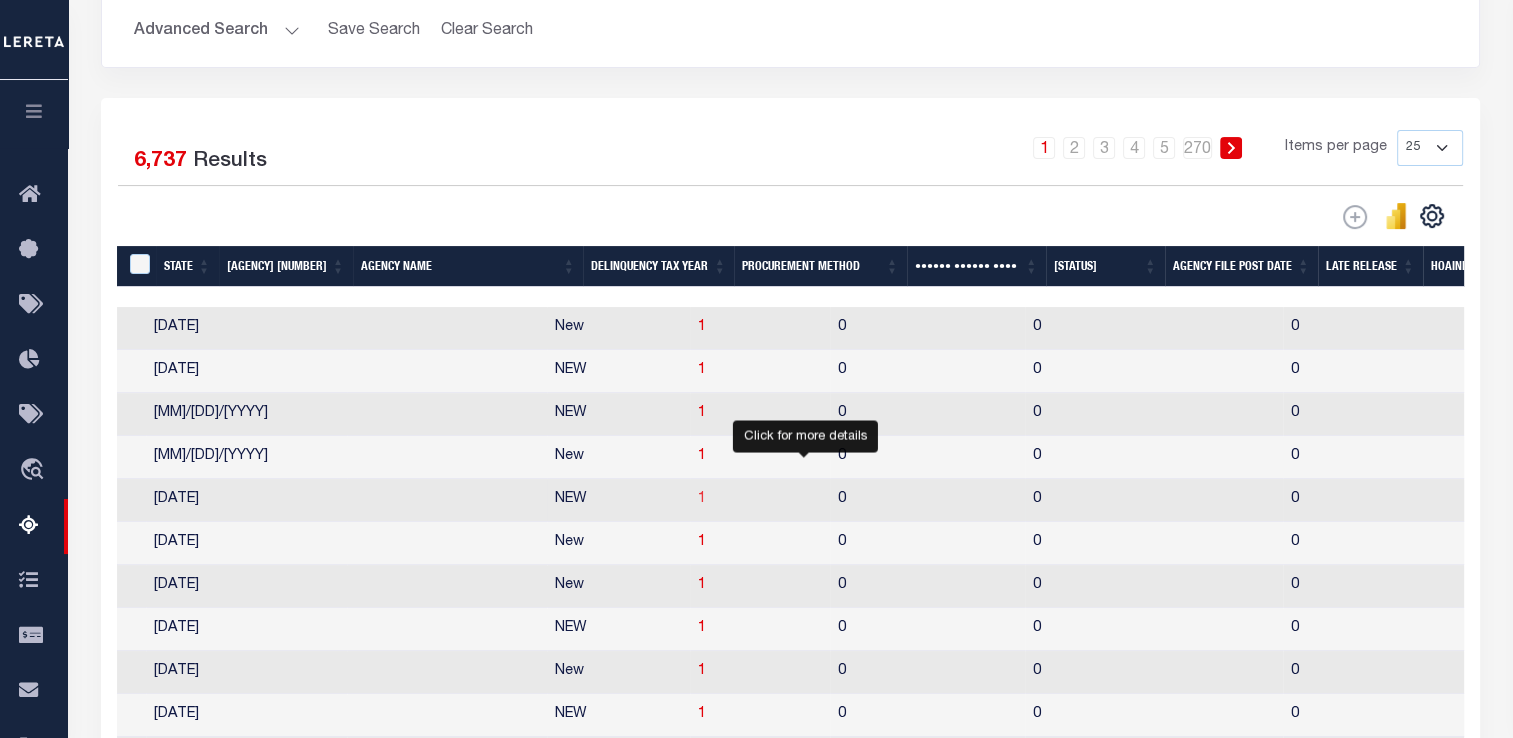 click on "[NUMBER]" at bounding box center [702, 499] 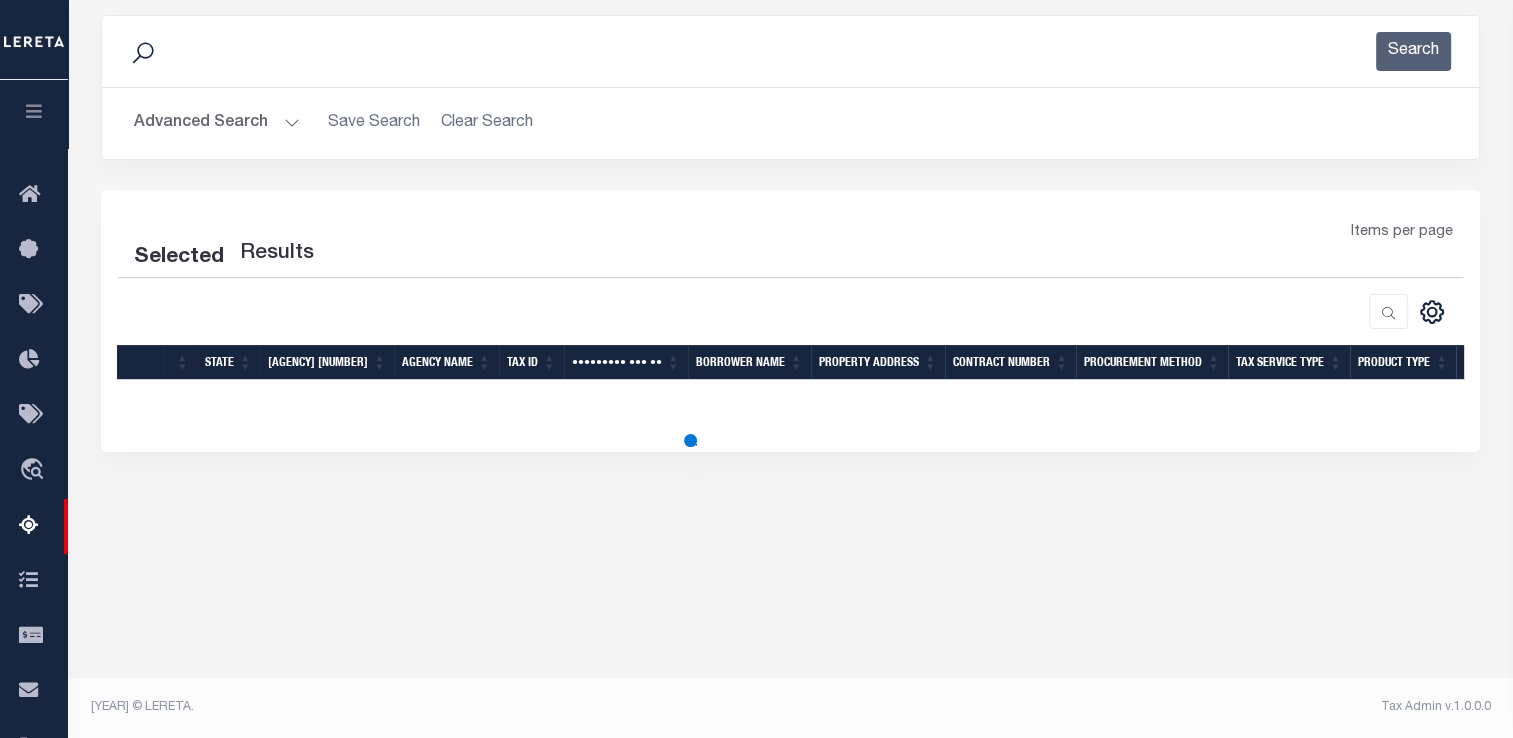 scroll, scrollTop: 321, scrollLeft: 0, axis: vertical 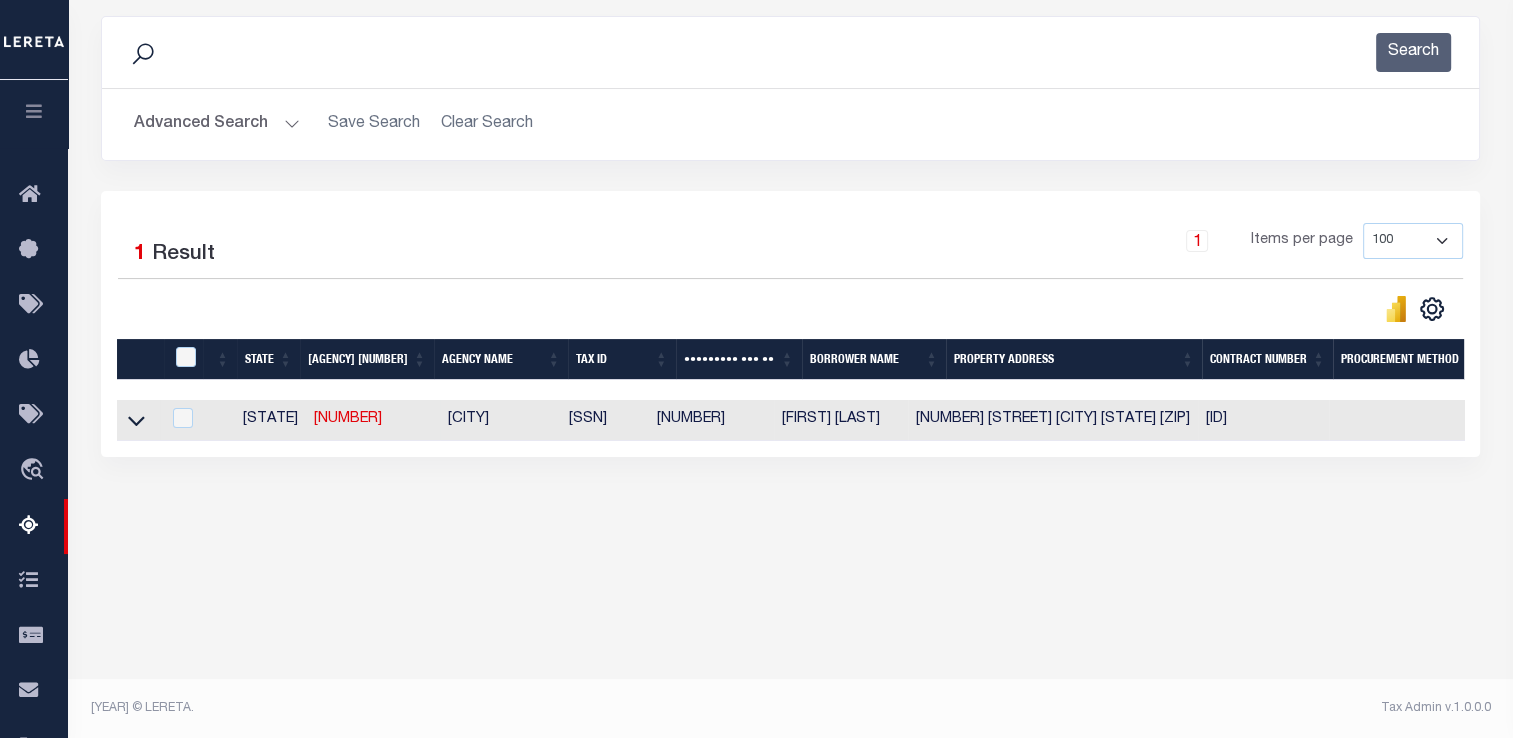 drag, startPoint x: 568, startPoint y: 417, endPoint x: 665, endPoint y: 422, distance: 97.128784 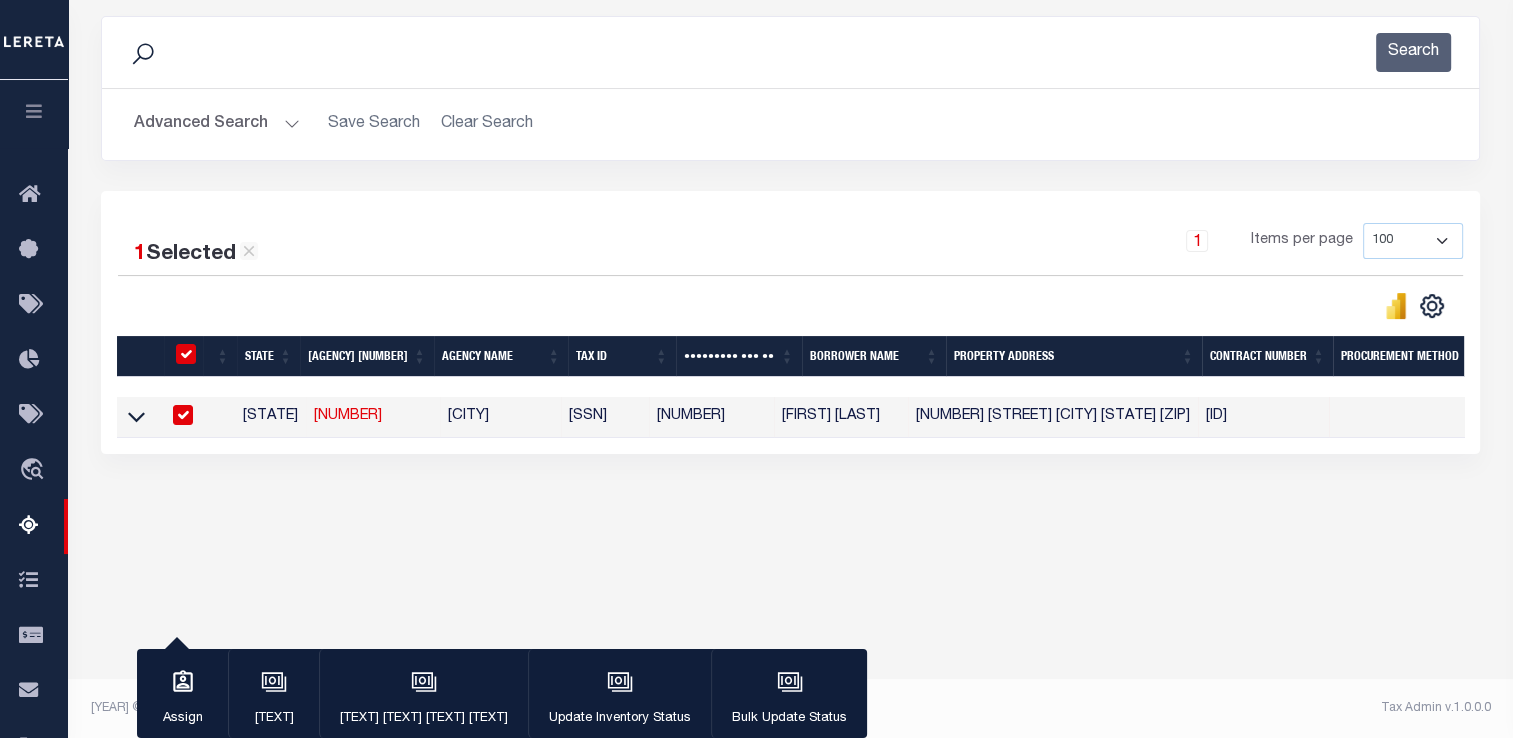 drag, startPoint x: 665, startPoint y: 422, endPoint x: 565, endPoint y: 420, distance: 100.02 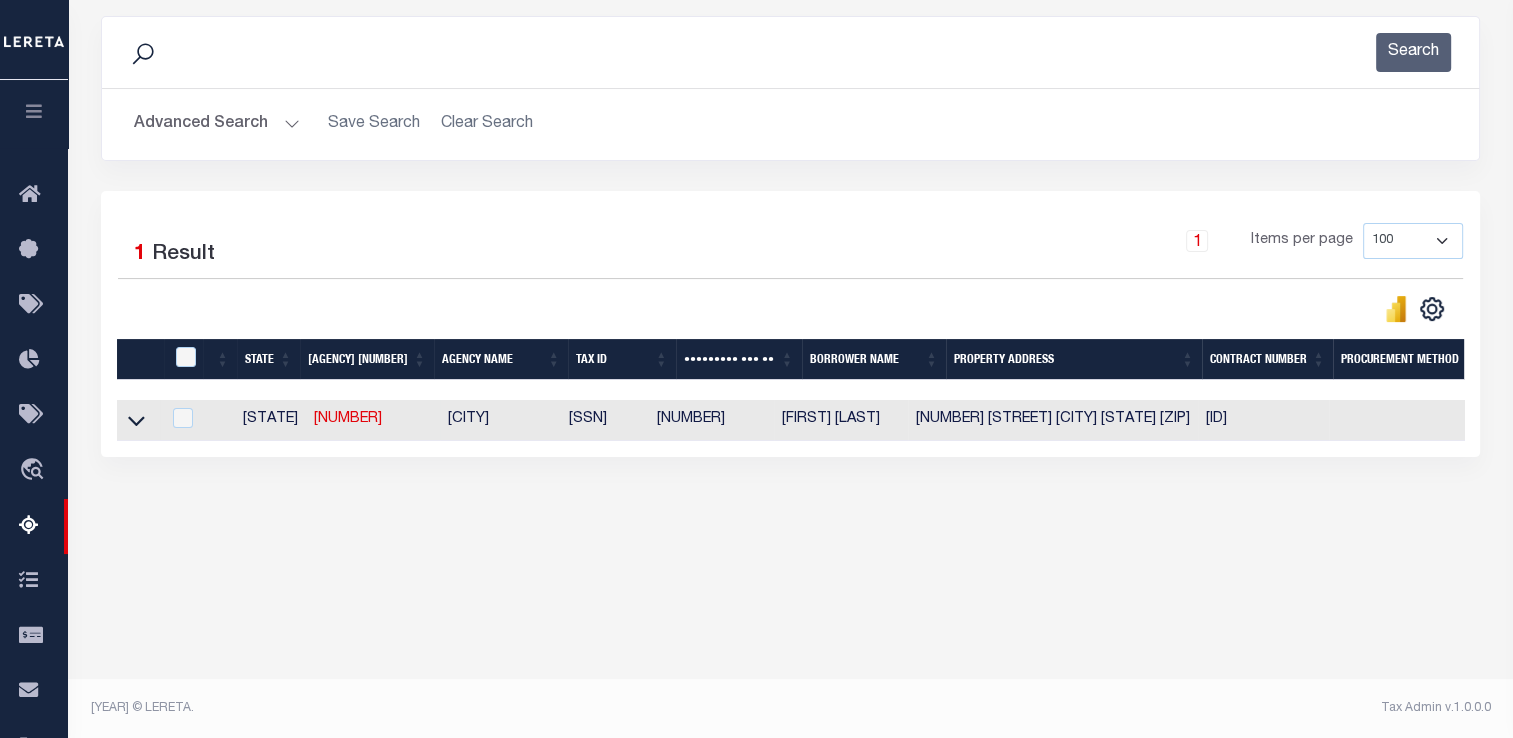 copy on "039-06-00-055" 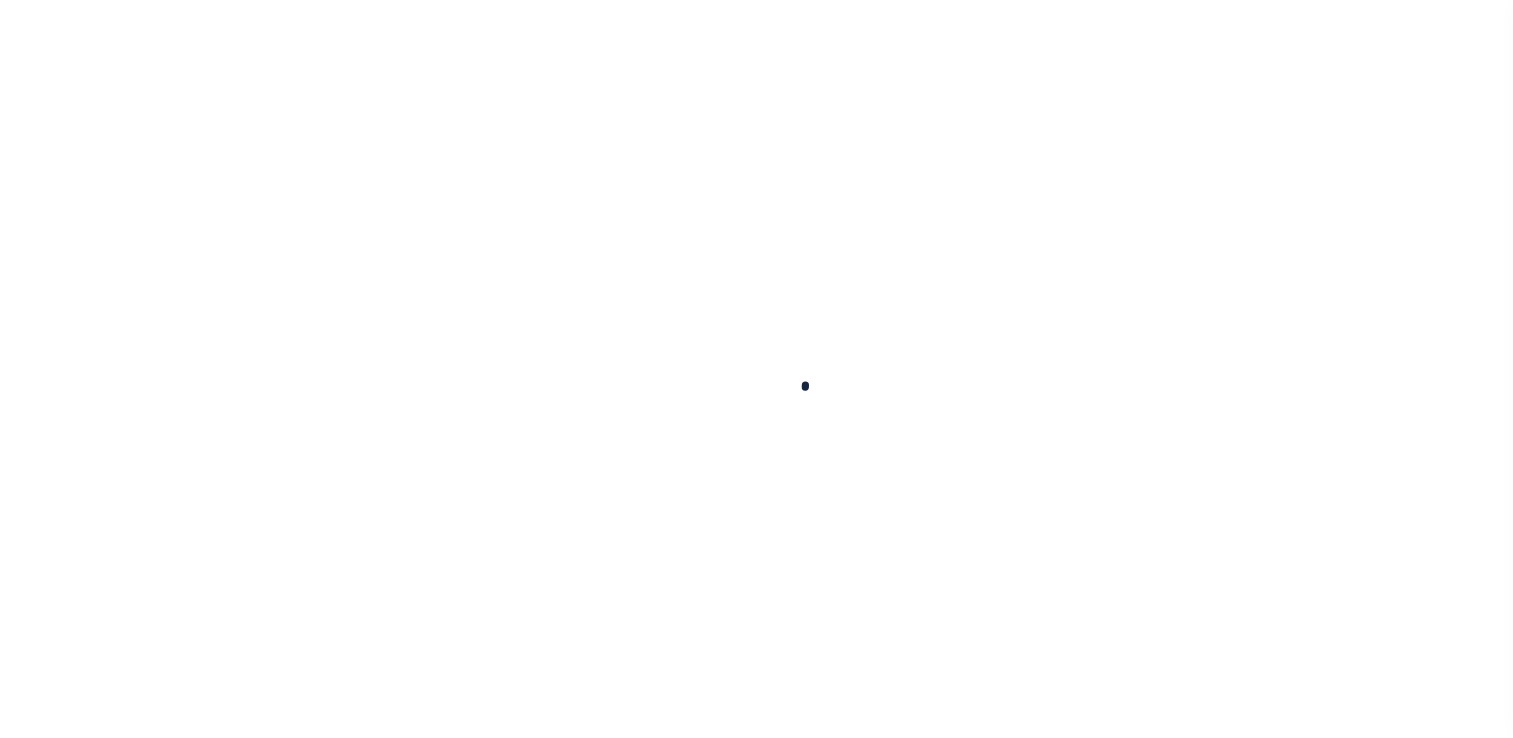 scroll, scrollTop: 0, scrollLeft: 0, axis: both 